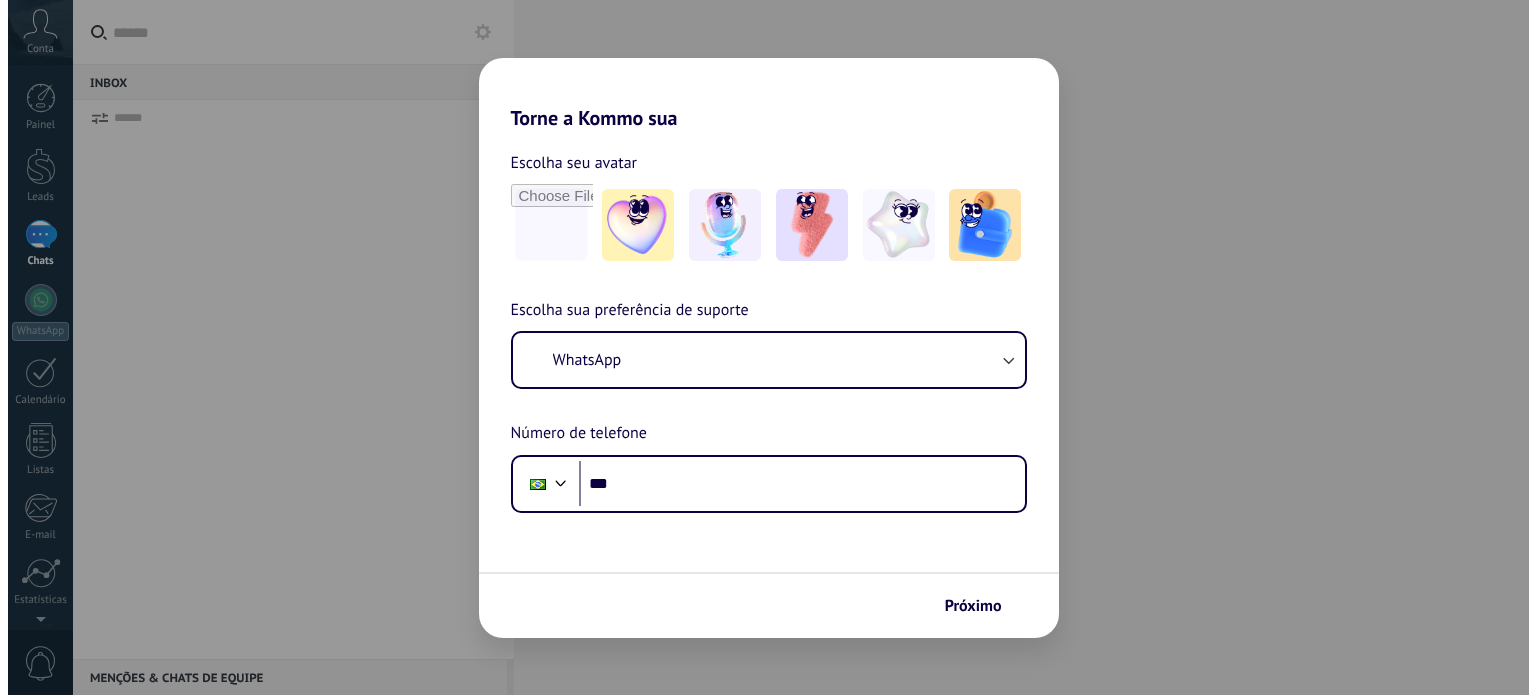 scroll, scrollTop: 0, scrollLeft: 0, axis: both 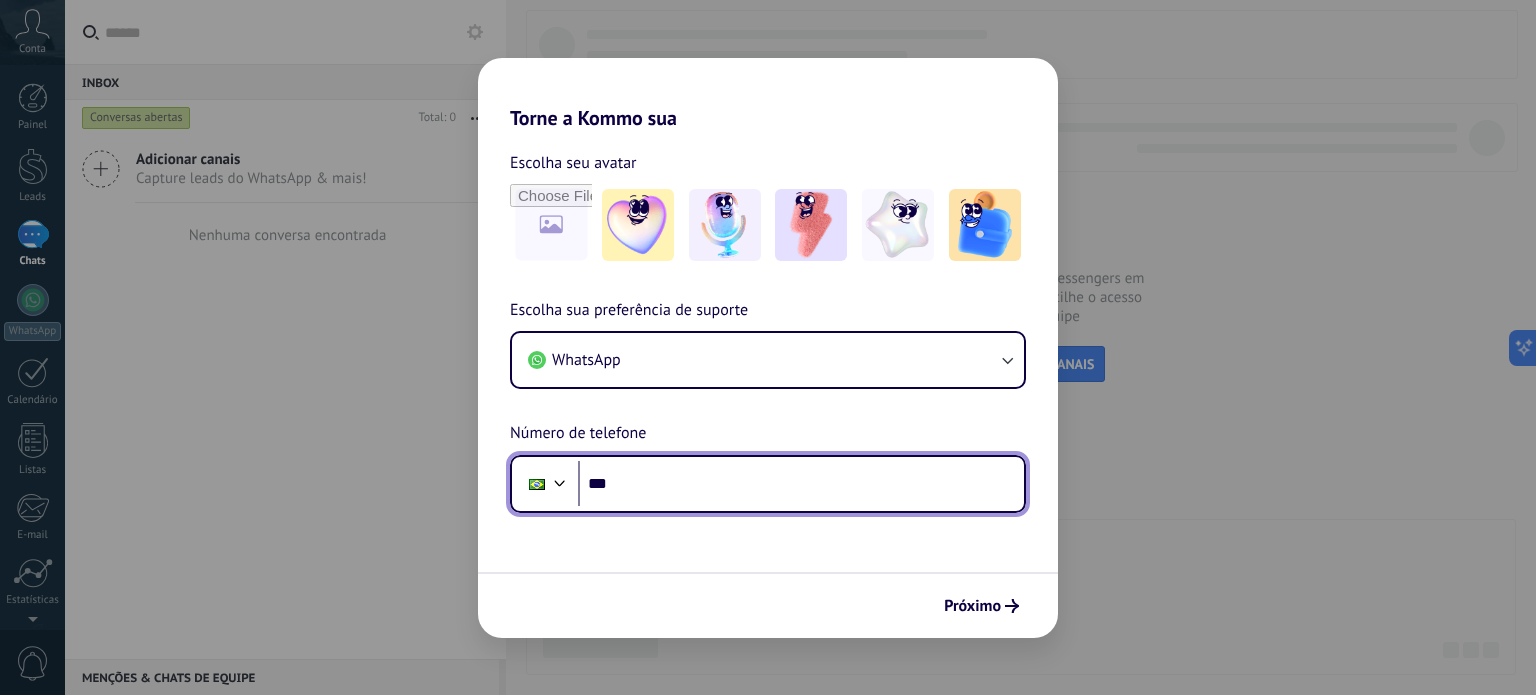 click on "***" at bounding box center (801, 484) 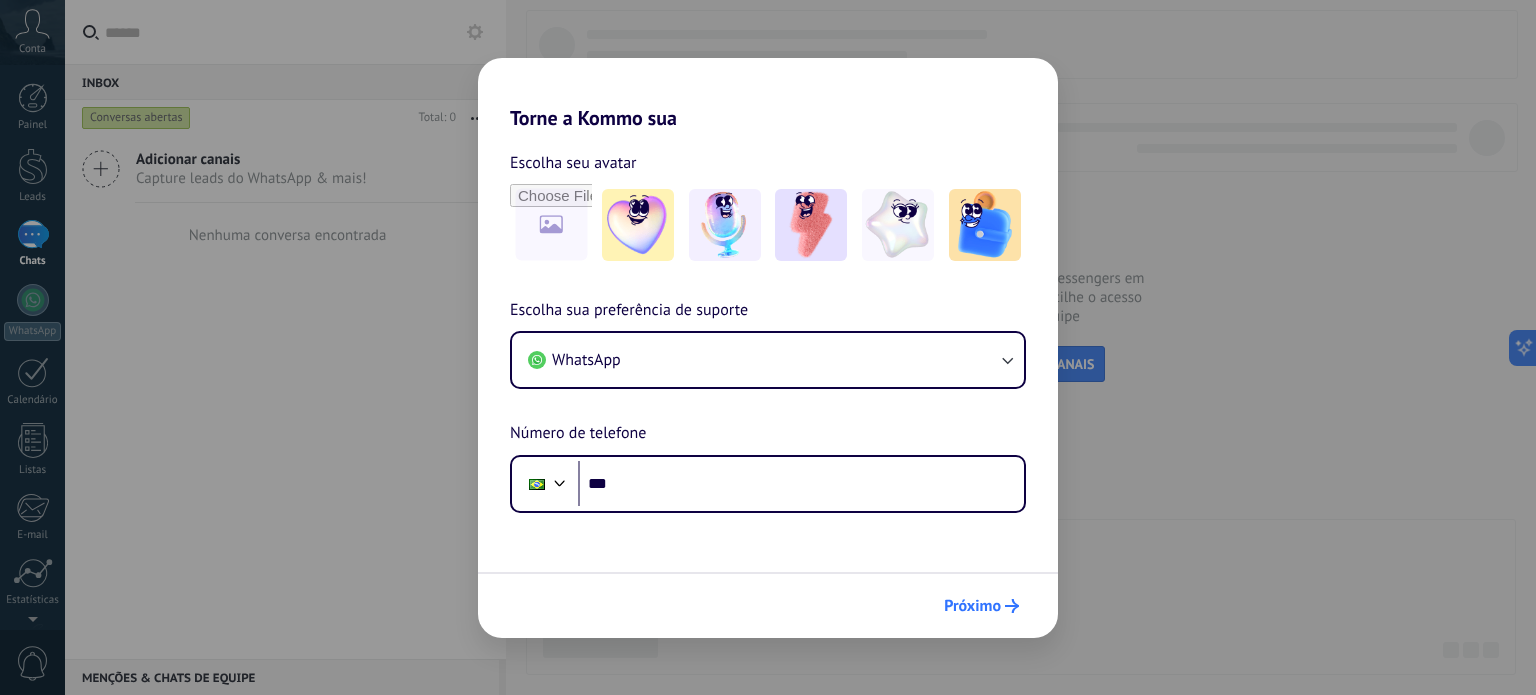 click on "Próximo" at bounding box center [972, 606] 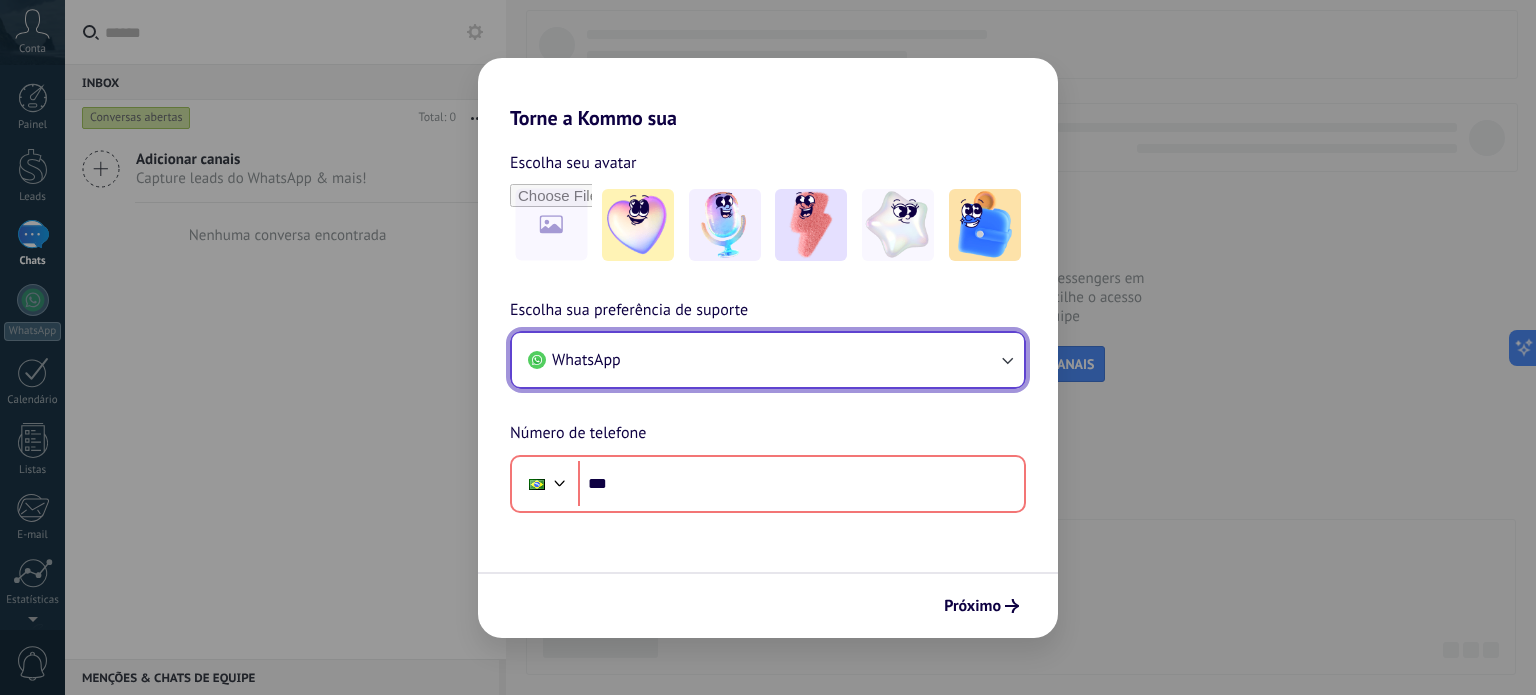 click on "WhatsApp" at bounding box center [768, 360] 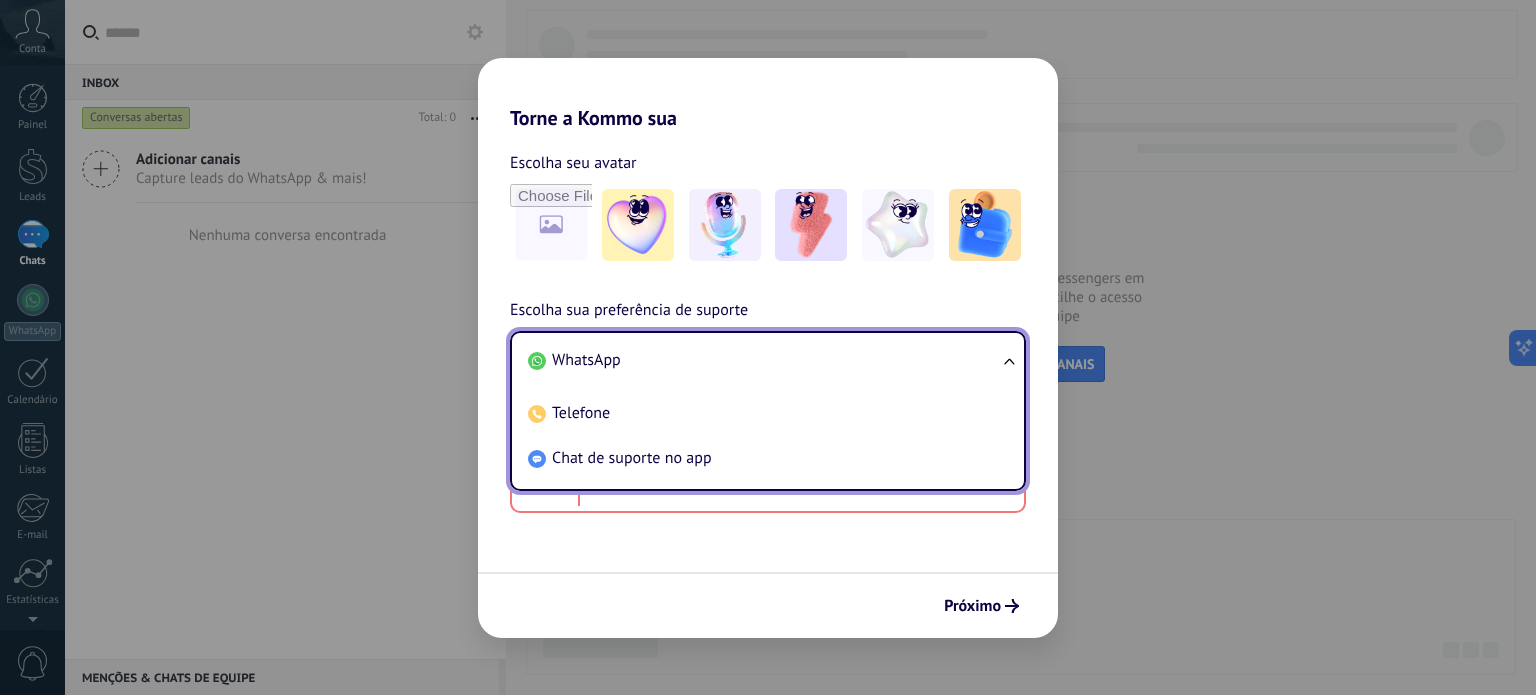 click on "WhatsApp" at bounding box center [764, 360] 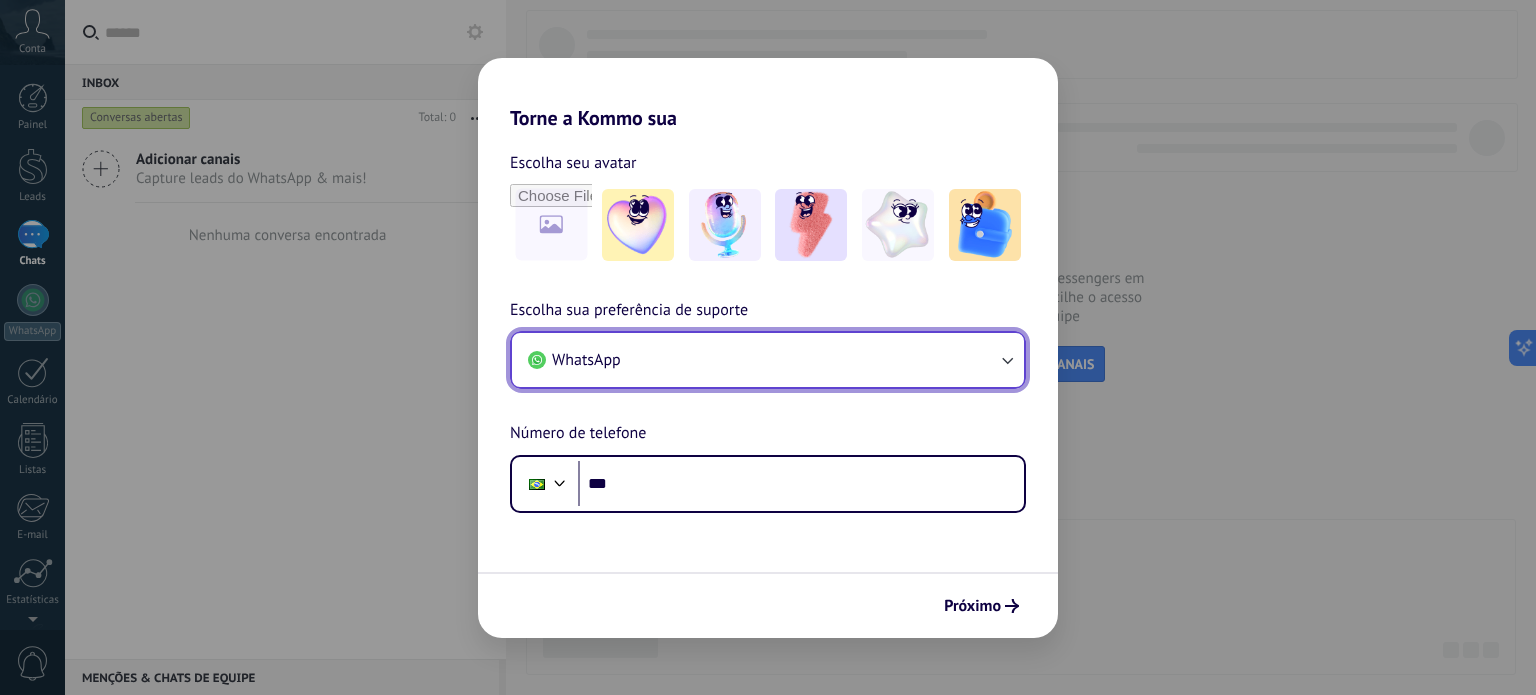 type 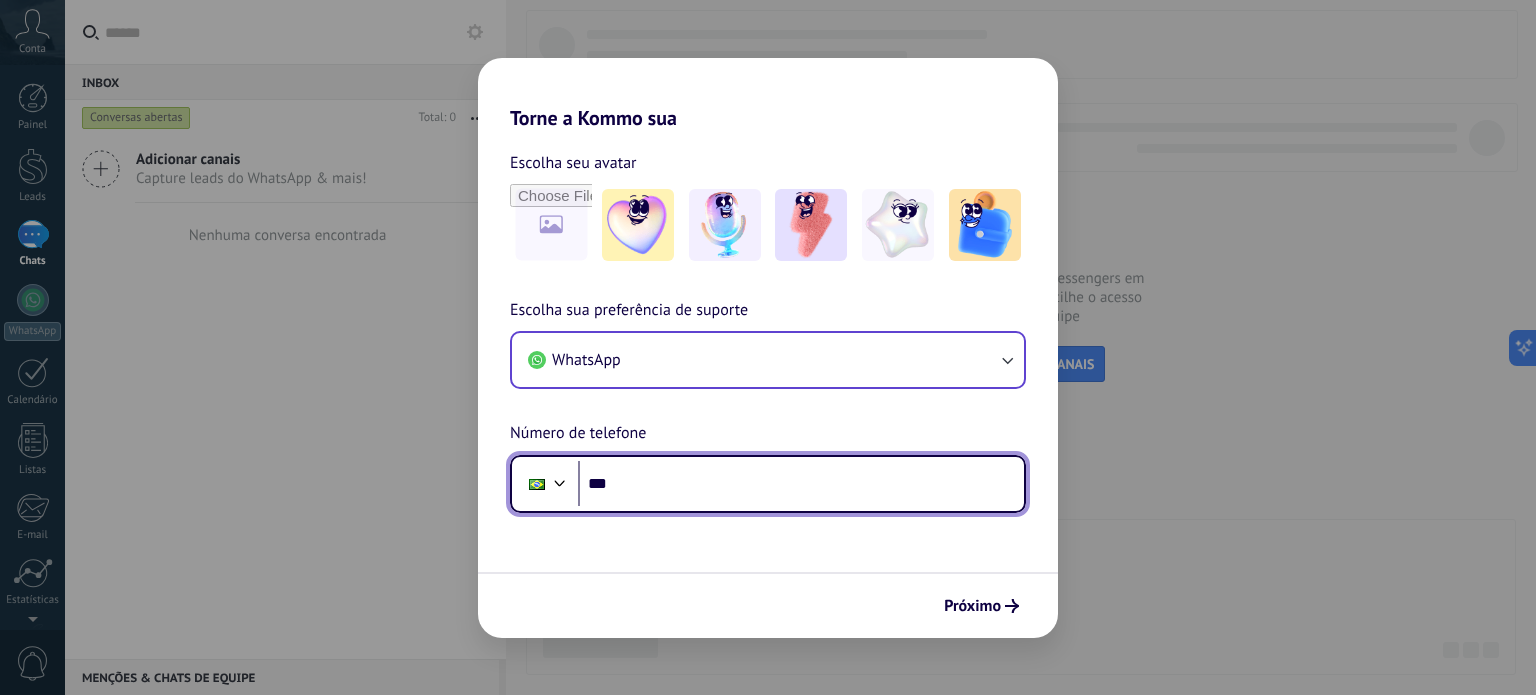 click on "***" at bounding box center [801, 484] 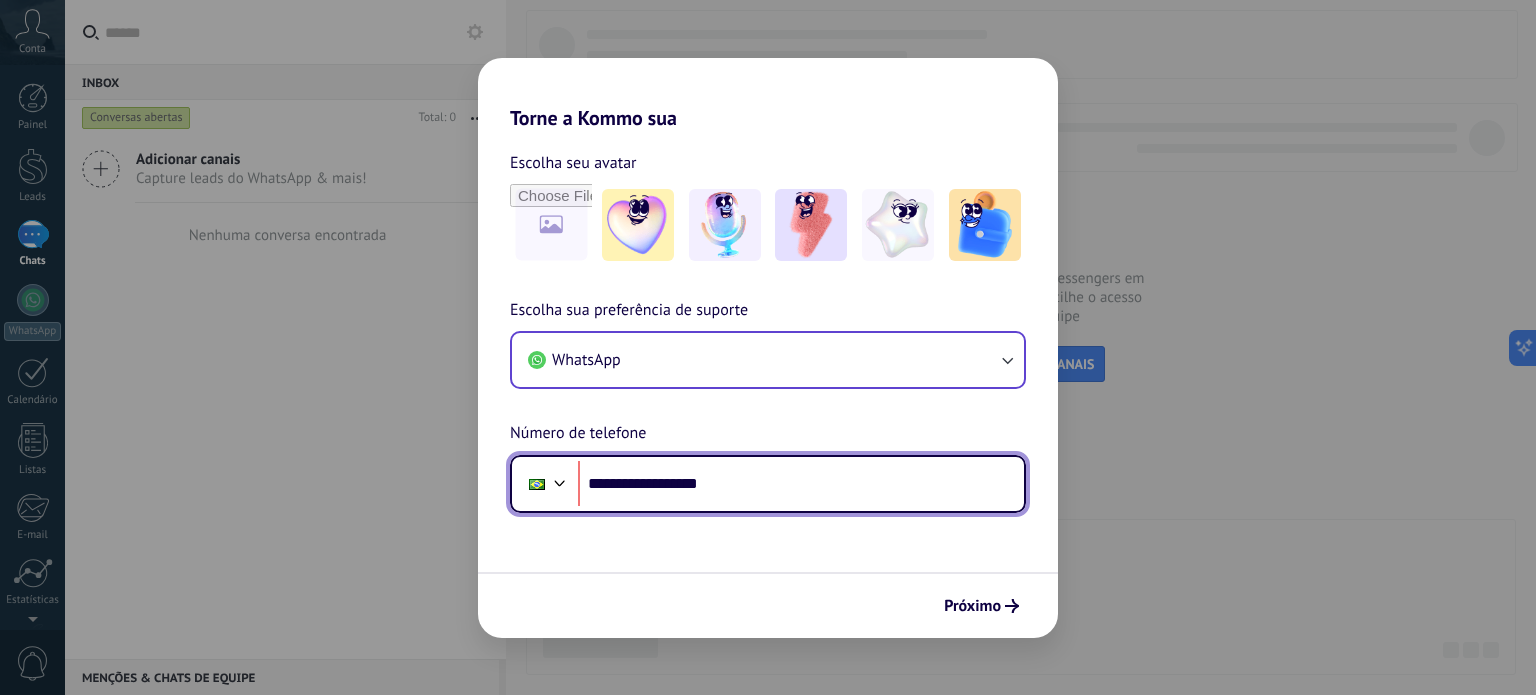 click on "**********" at bounding box center [801, 484] 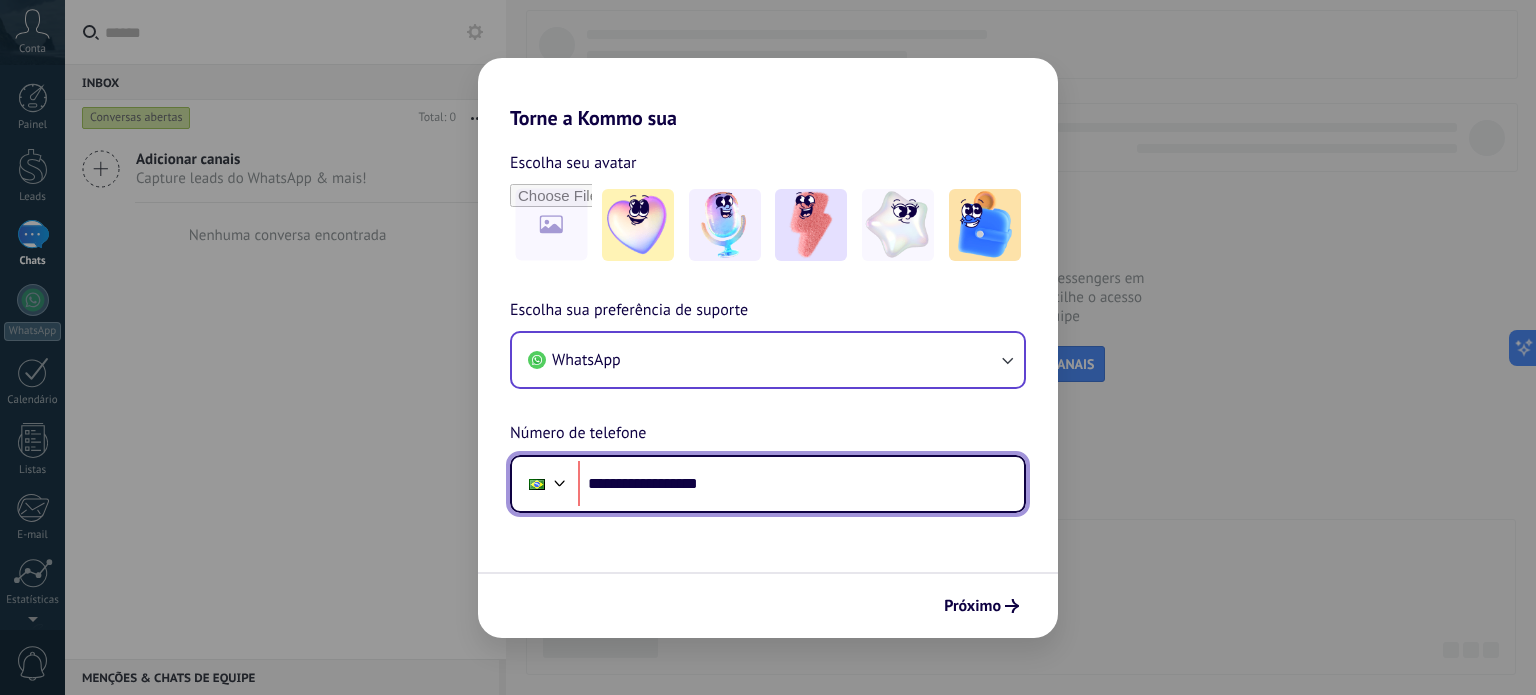click on "**********" at bounding box center [801, 484] 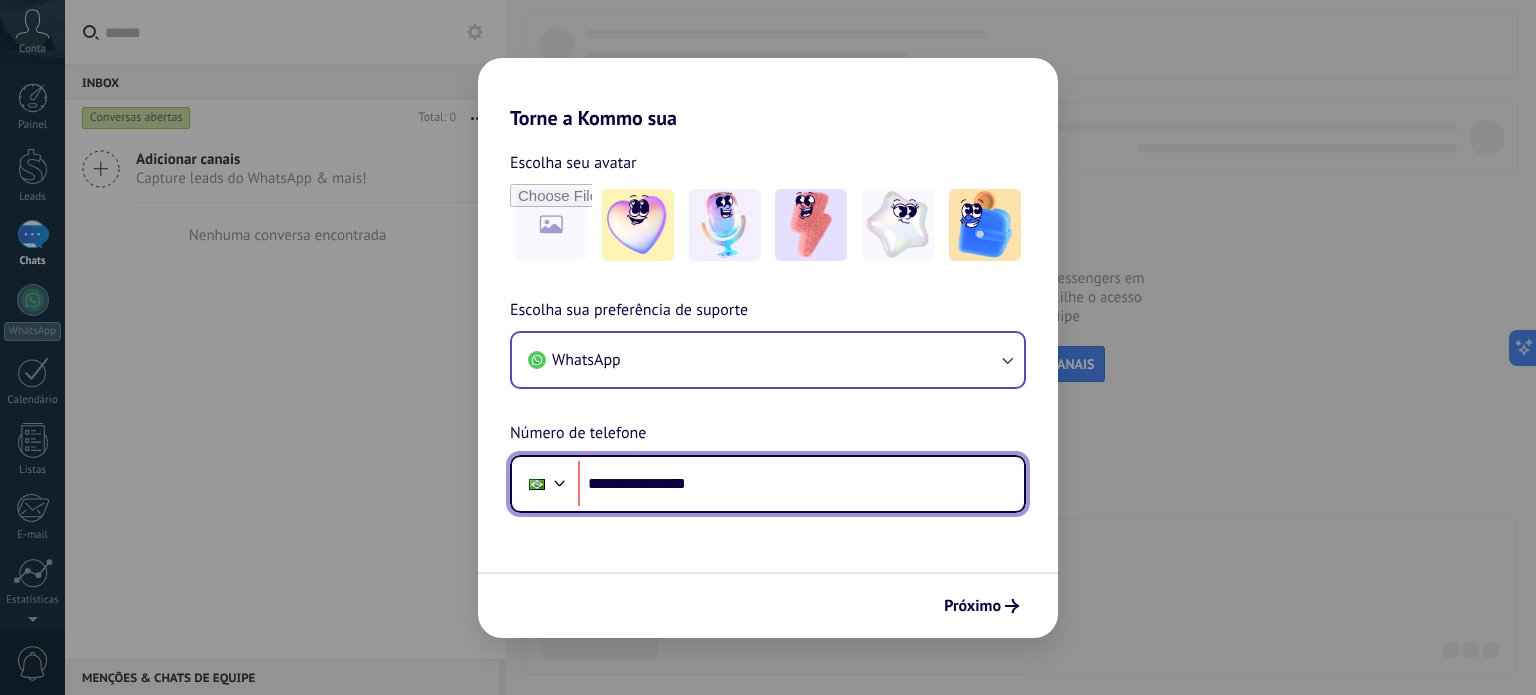 click on "**********" at bounding box center [801, 484] 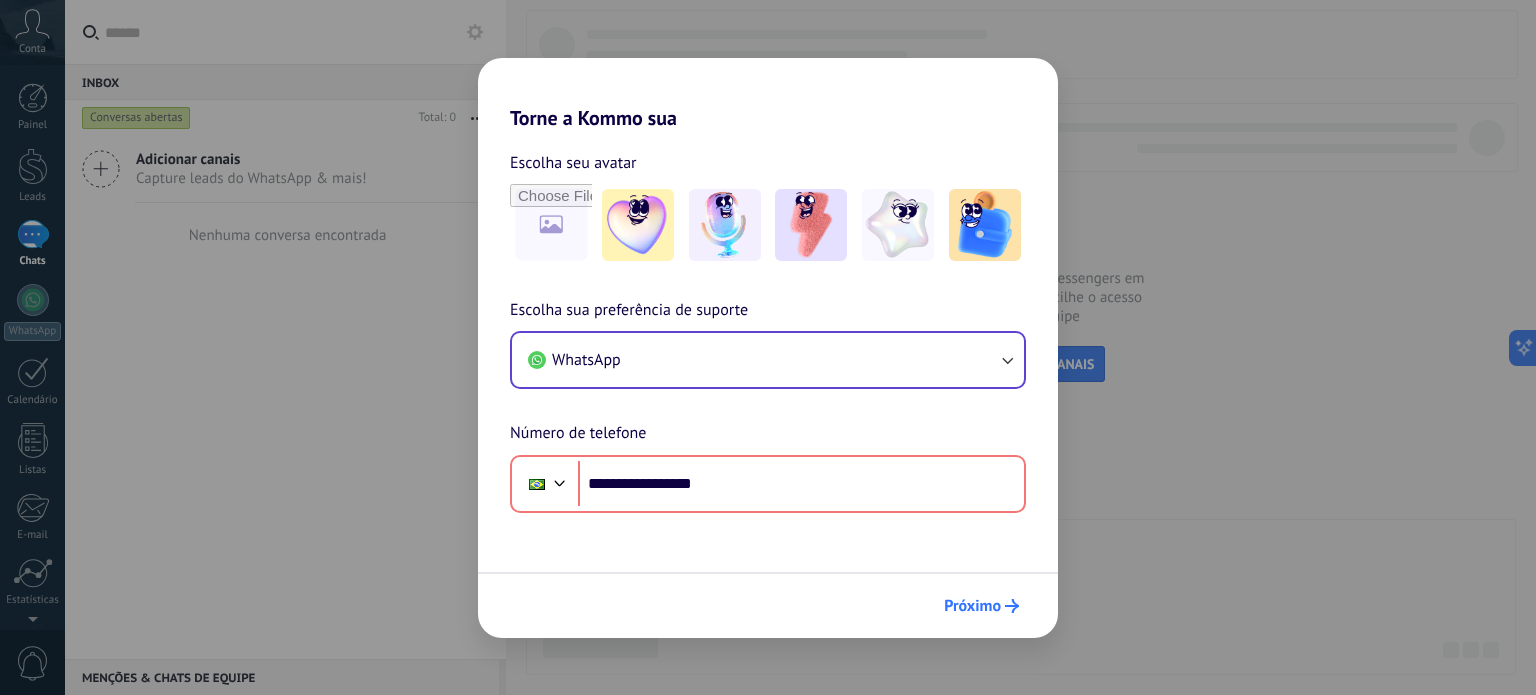 click on "Próximo" at bounding box center (972, 606) 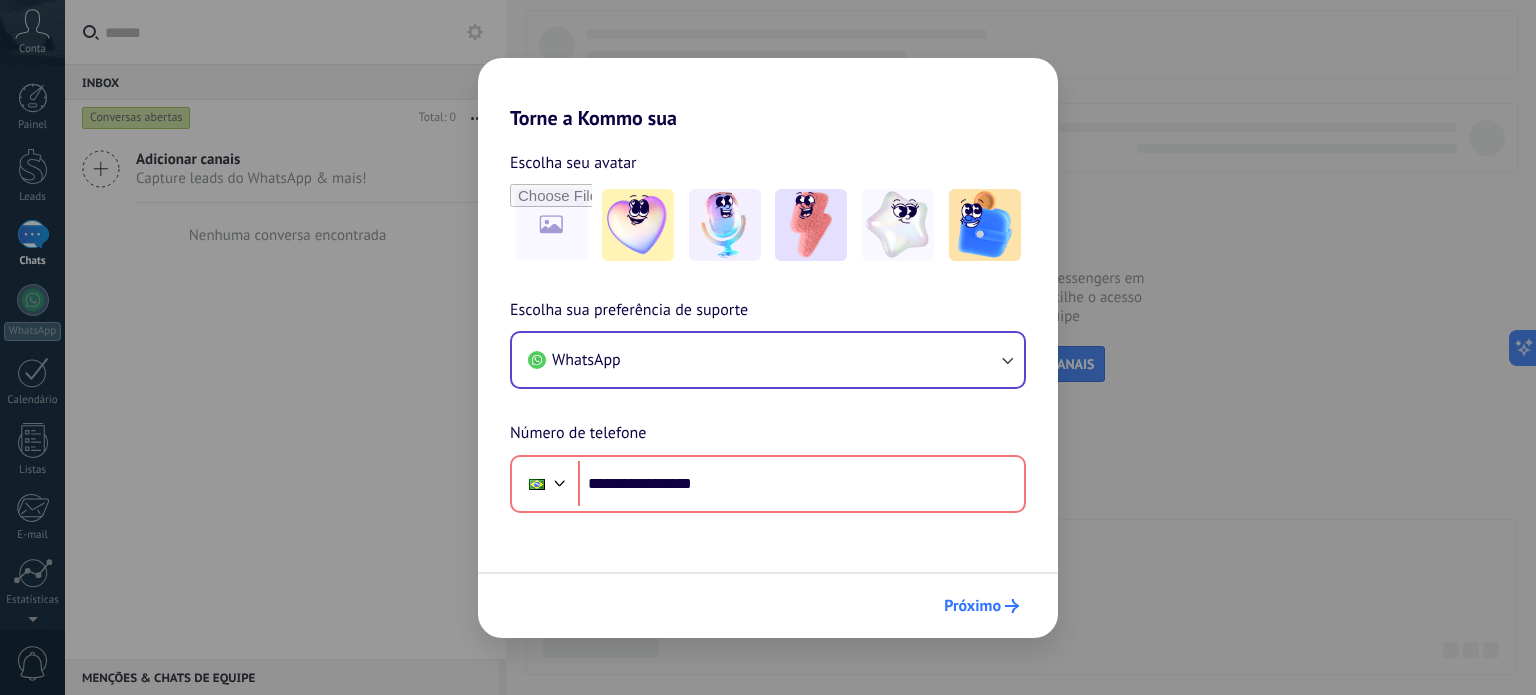 click 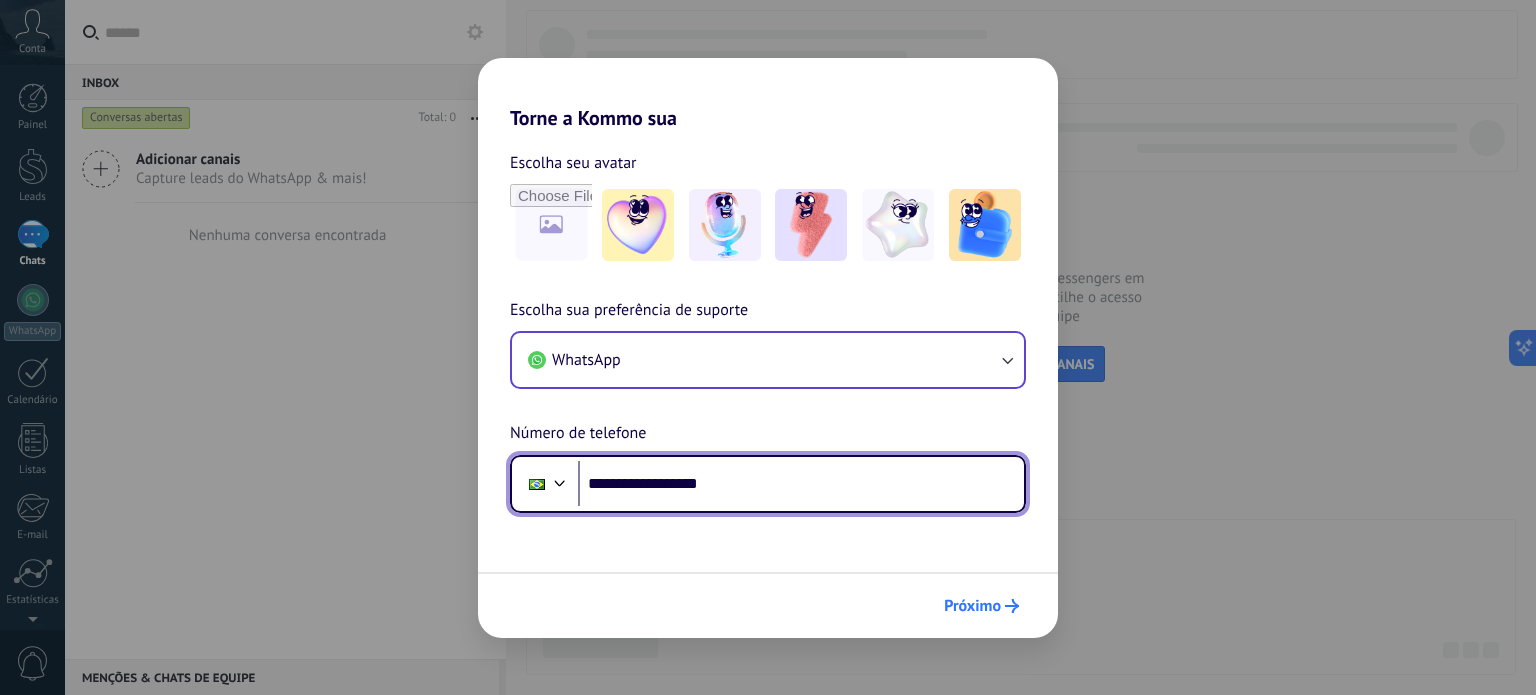 type on "**********" 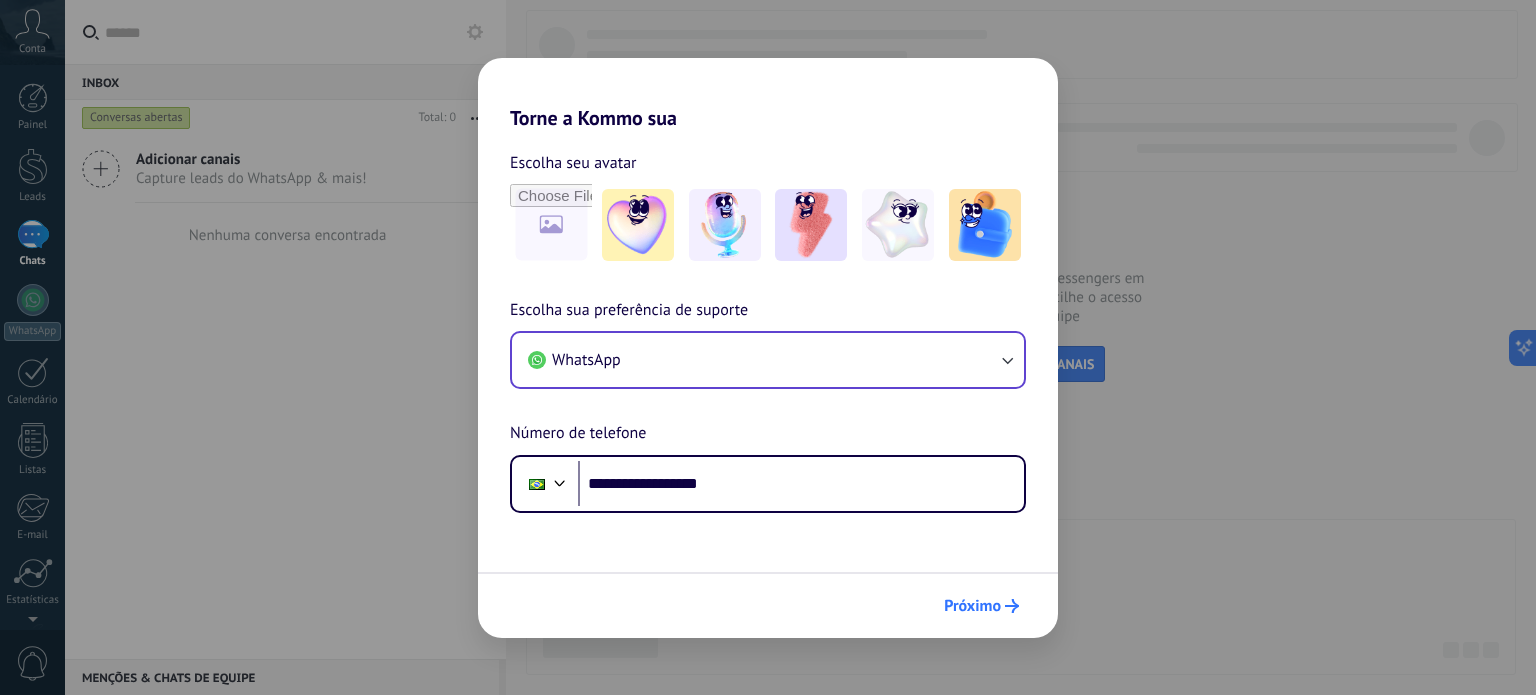click on "Próximo" at bounding box center [972, 606] 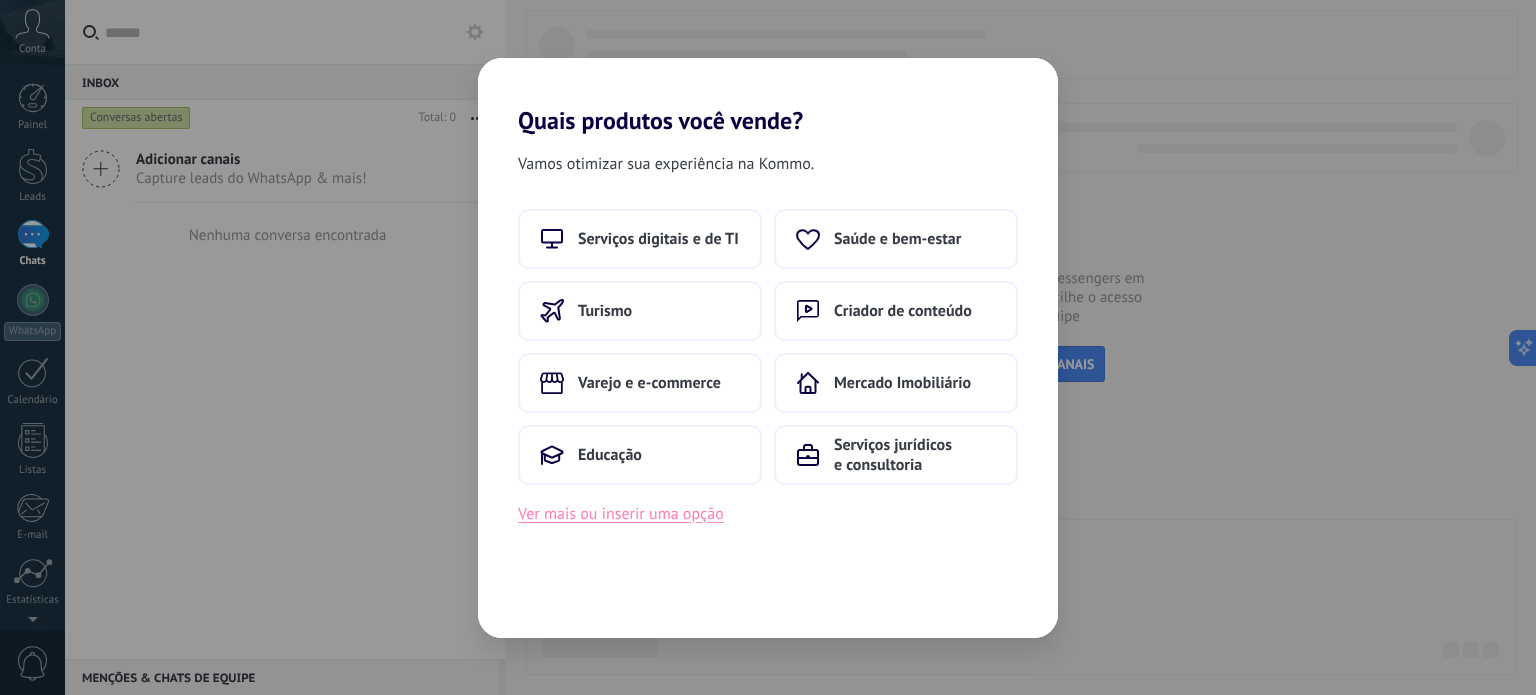 click on "Ver mais ou inserir uma opção" at bounding box center (621, 514) 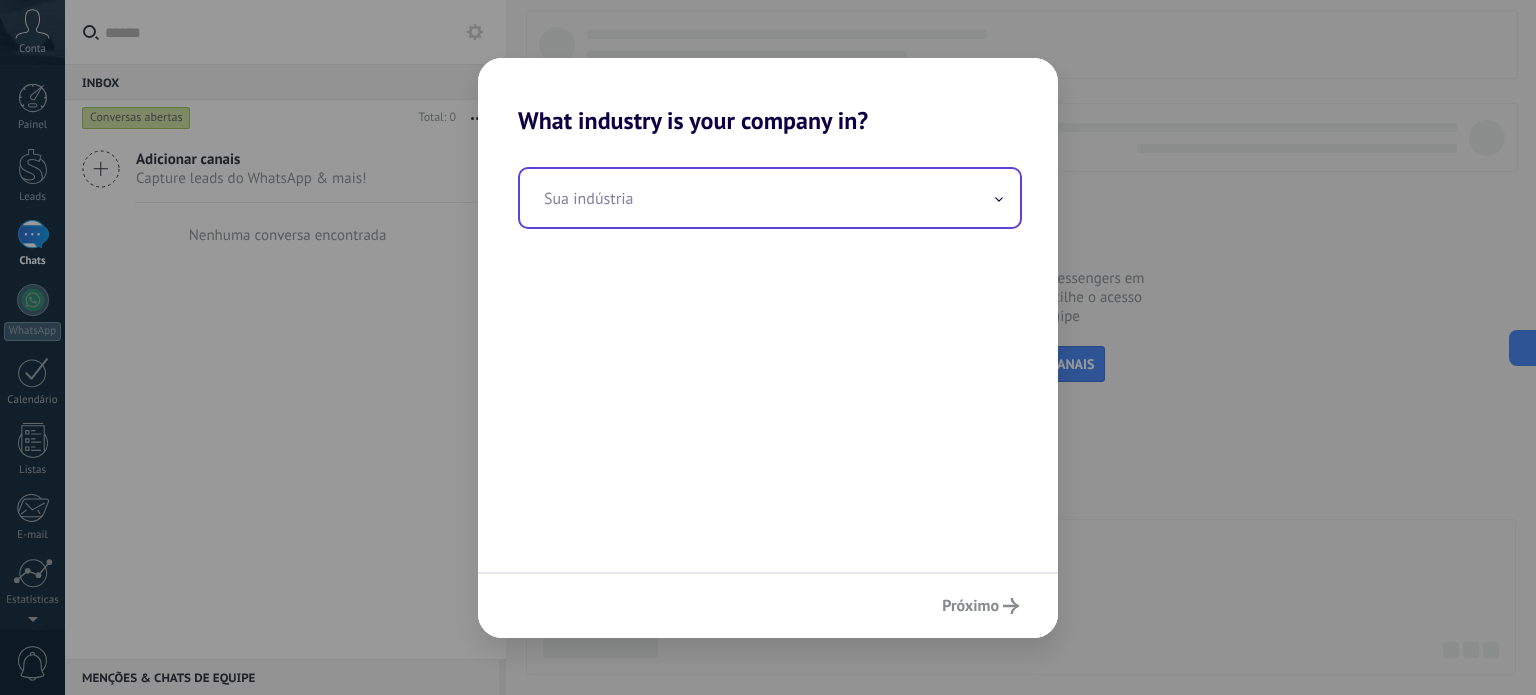 click at bounding box center [770, 198] 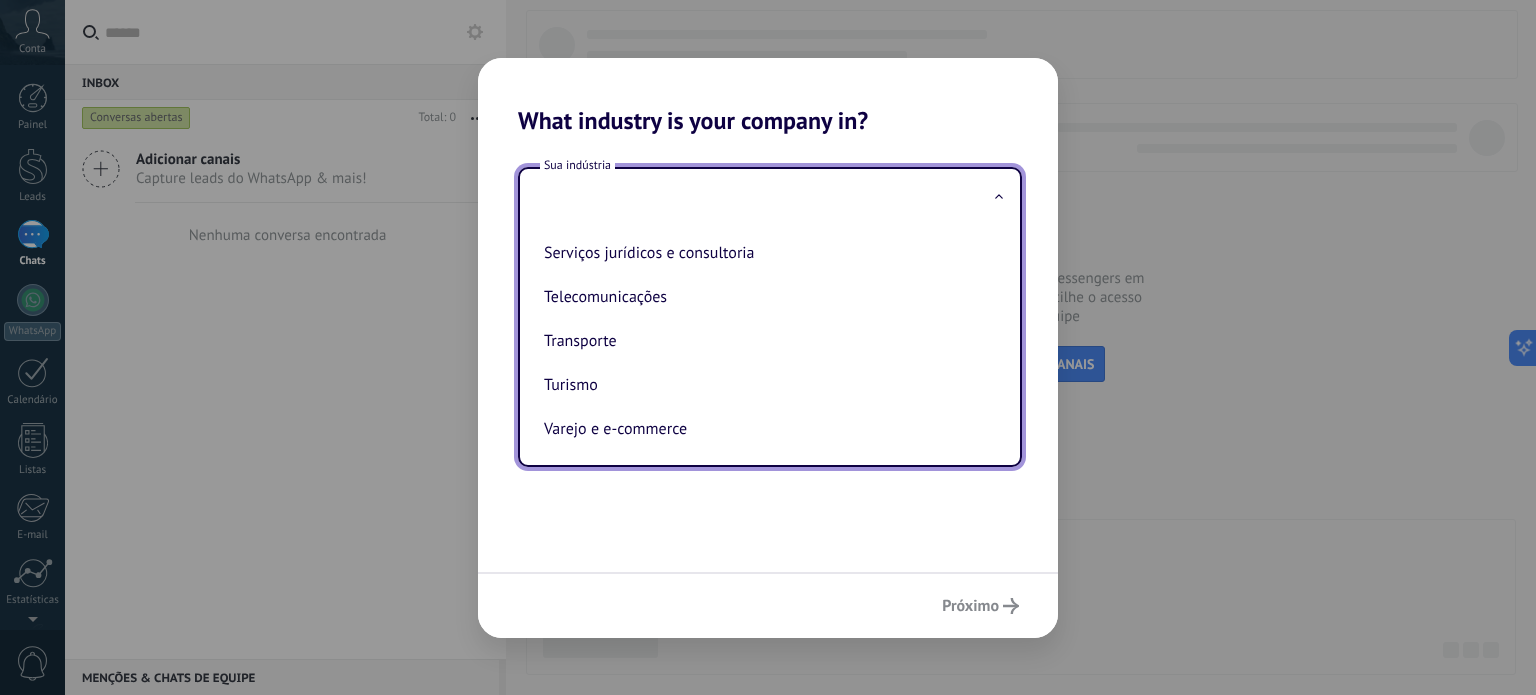 scroll, scrollTop: 543, scrollLeft: 0, axis: vertical 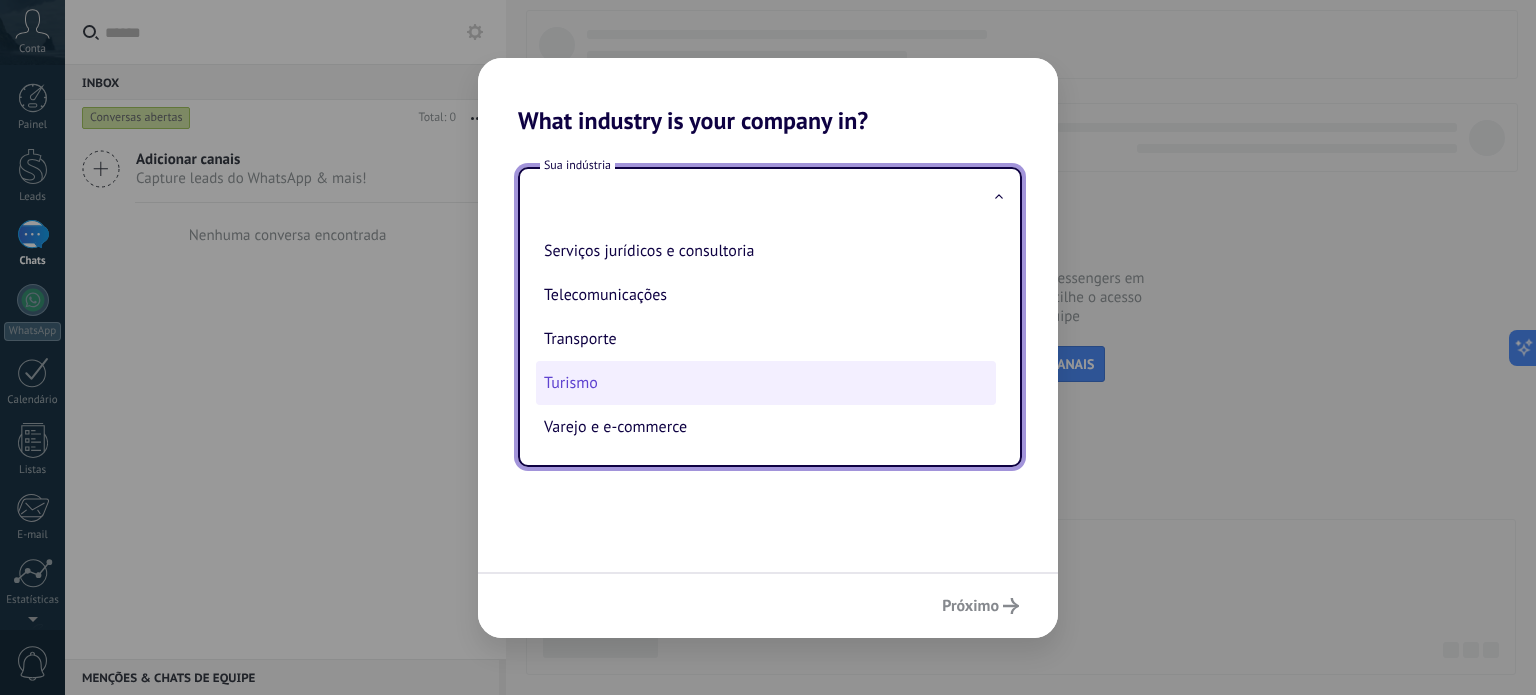 click on "Turismo" at bounding box center (766, 383) 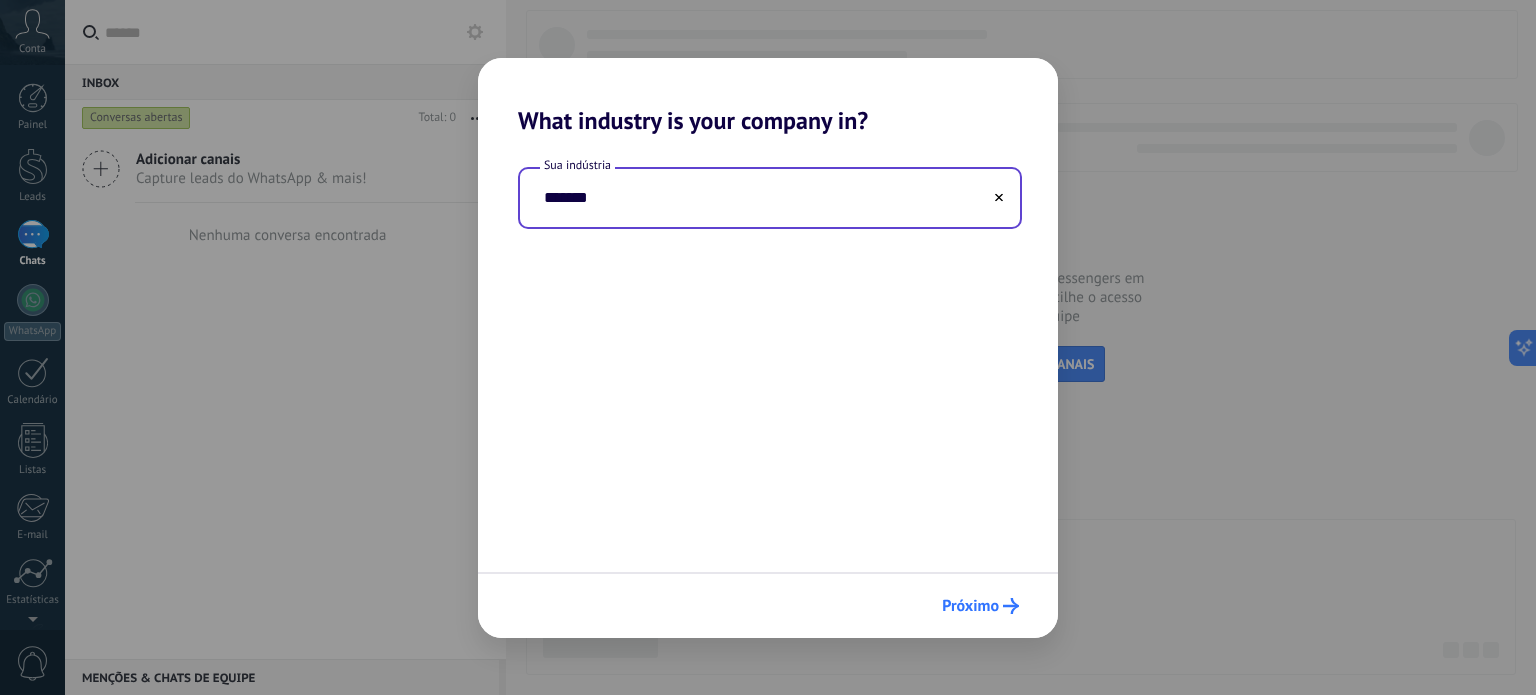 click on "Próximo" at bounding box center [970, 606] 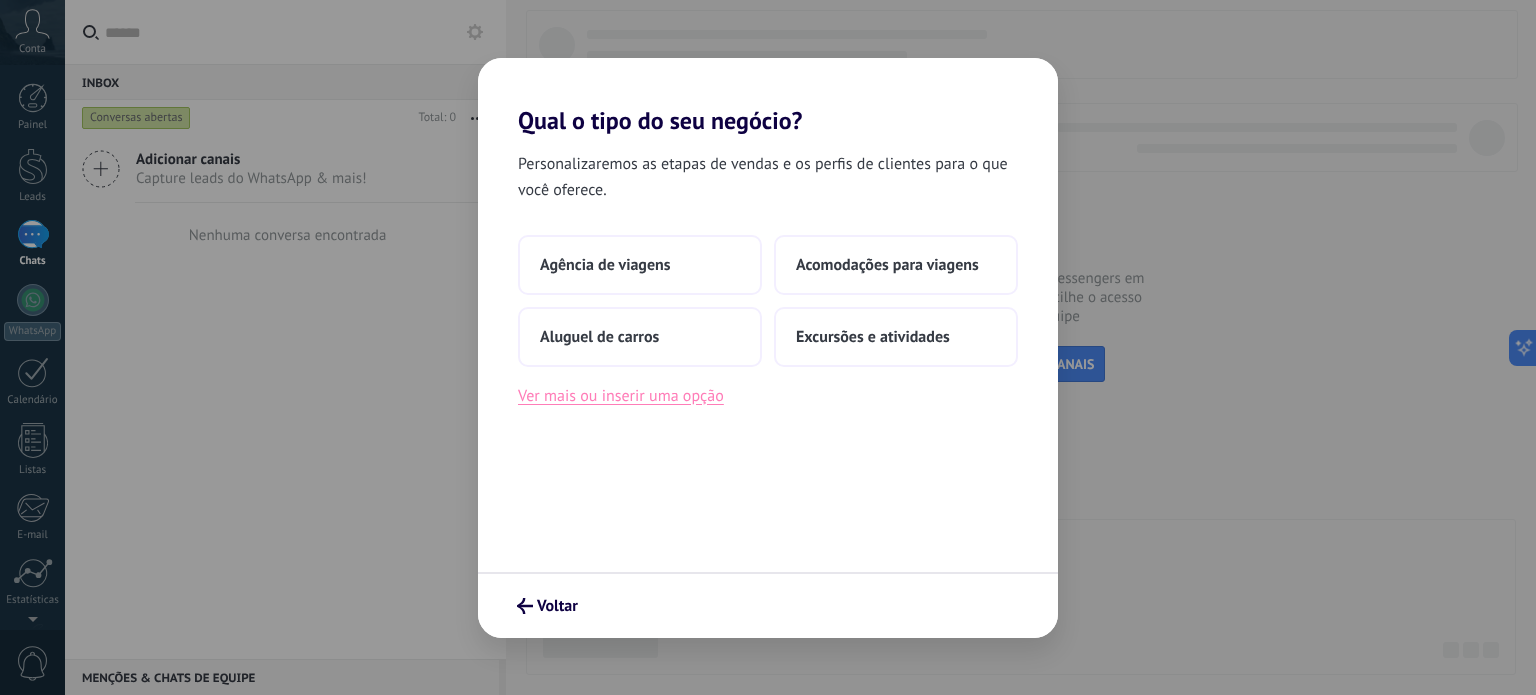 click on "Ver mais ou inserir uma opção" at bounding box center [621, 396] 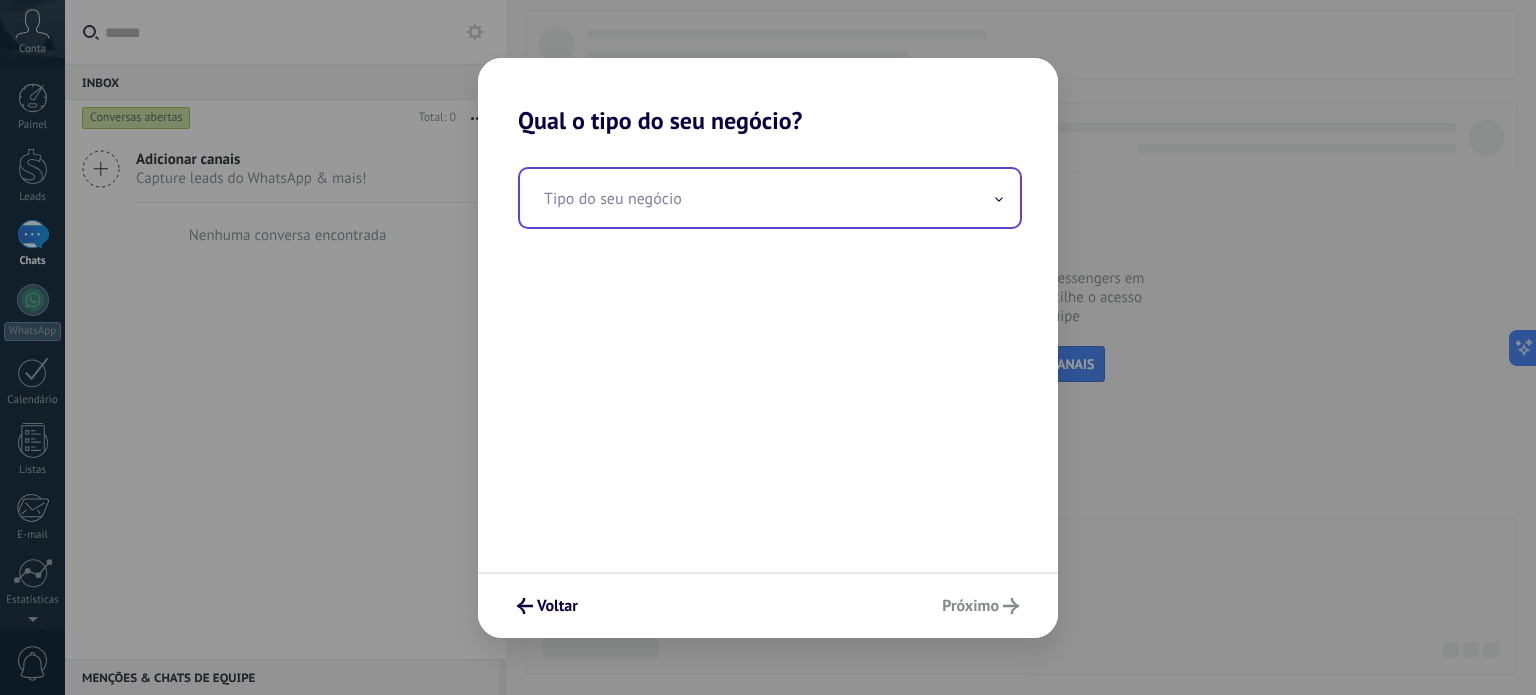 click at bounding box center [770, 198] 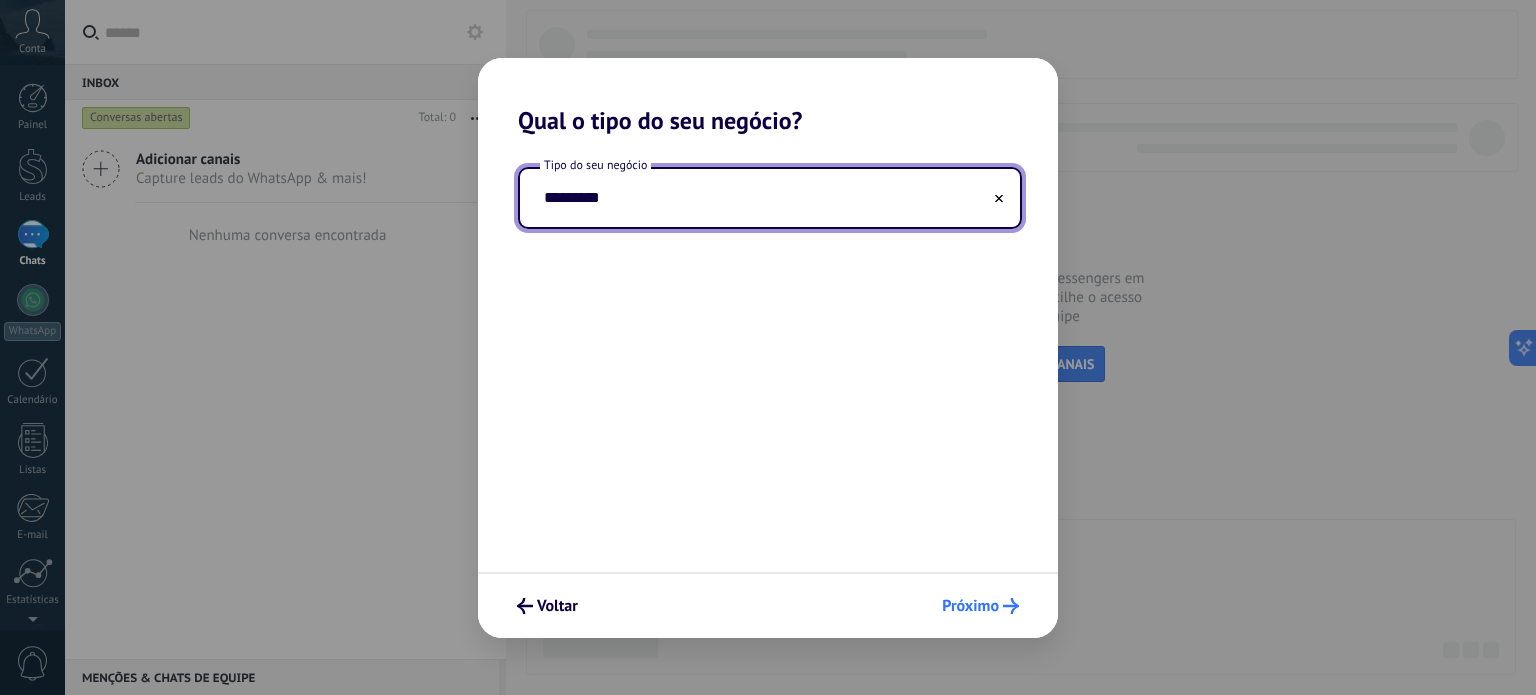 type on "*********" 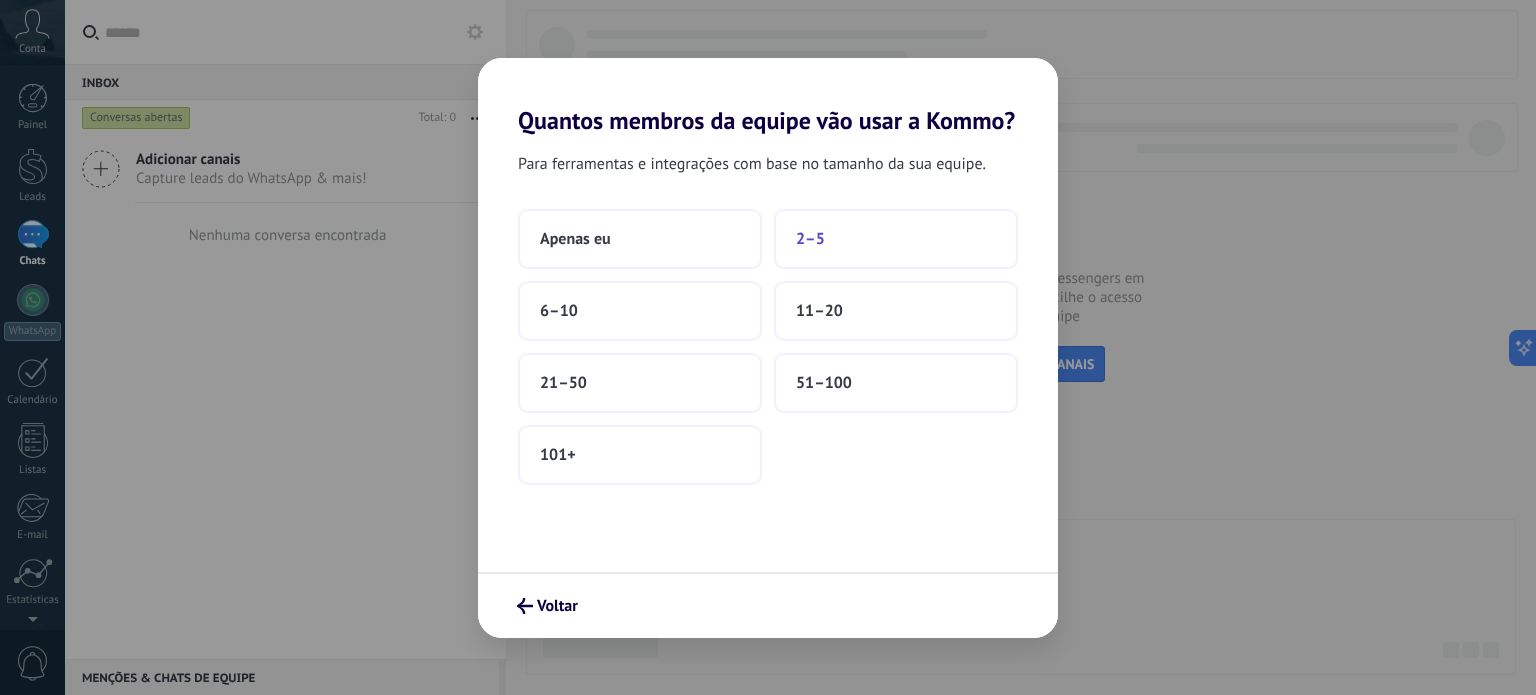 click on "2–5" at bounding box center [896, 239] 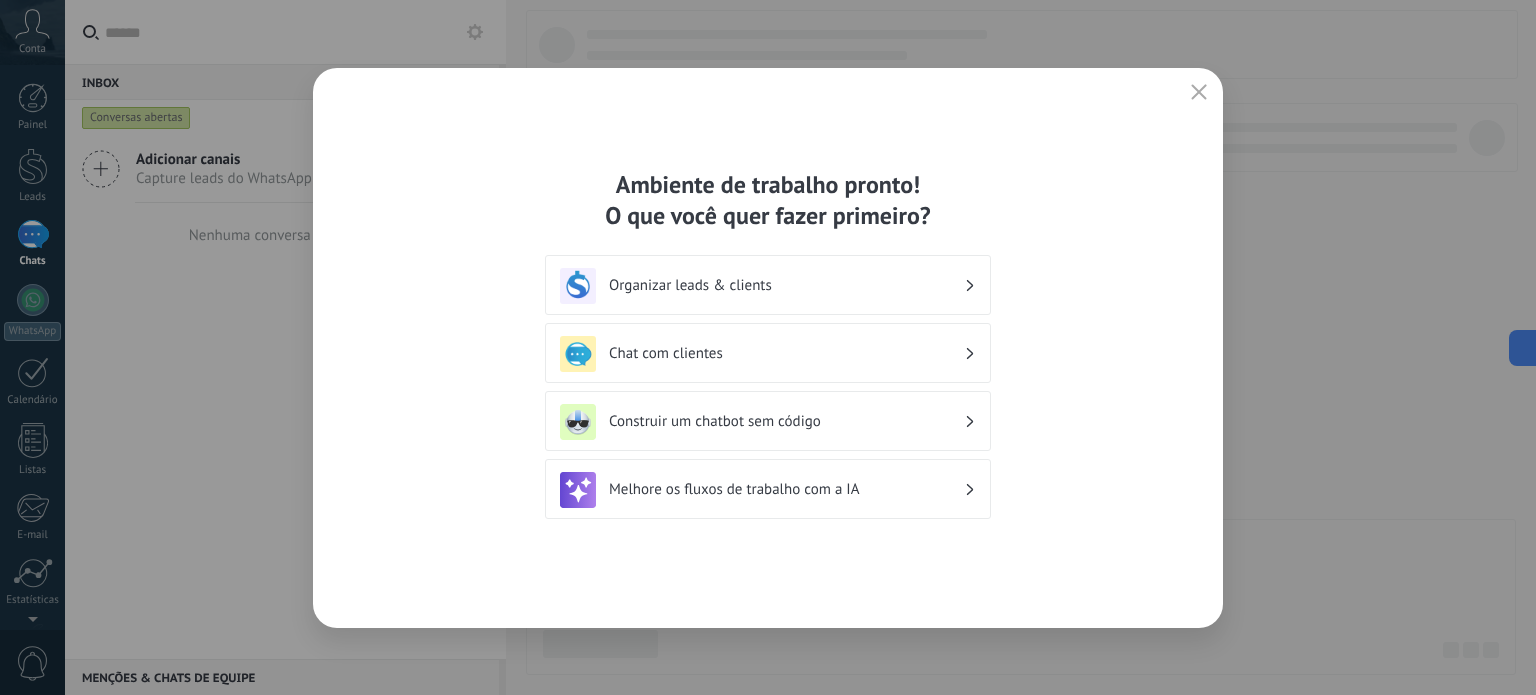 click on "Organizar leads & clients" at bounding box center [786, 285] 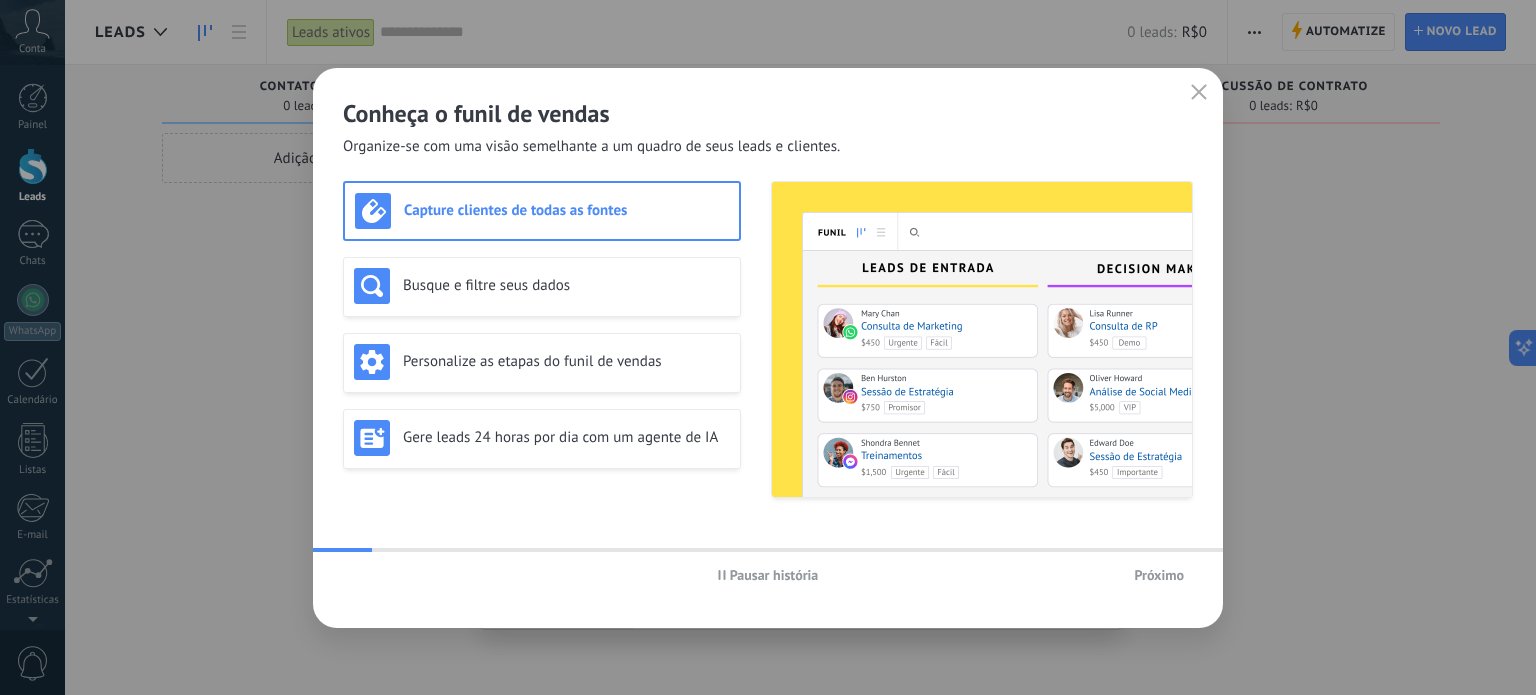 click at bounding box center [1199, 93] 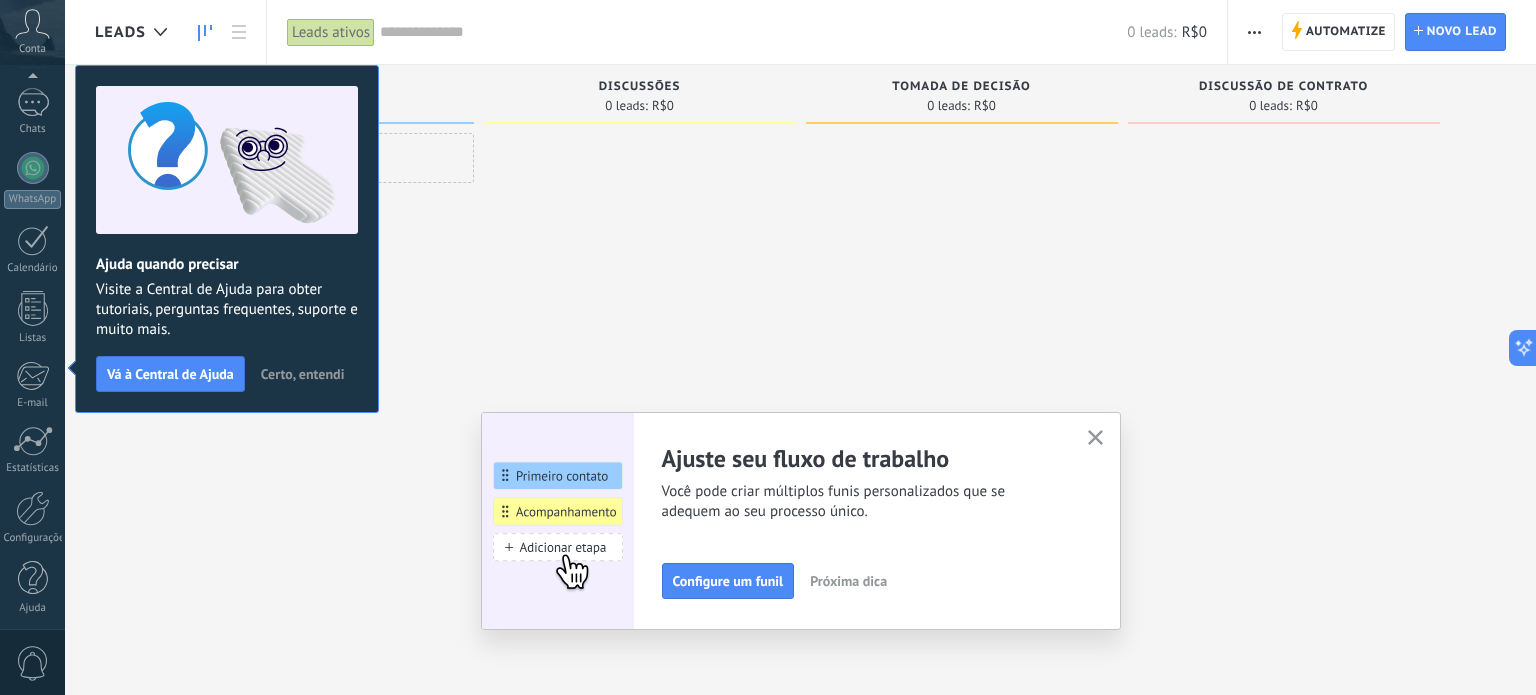 scroll, scrollTop: 136, scrollLeft: 0, axis: vertical 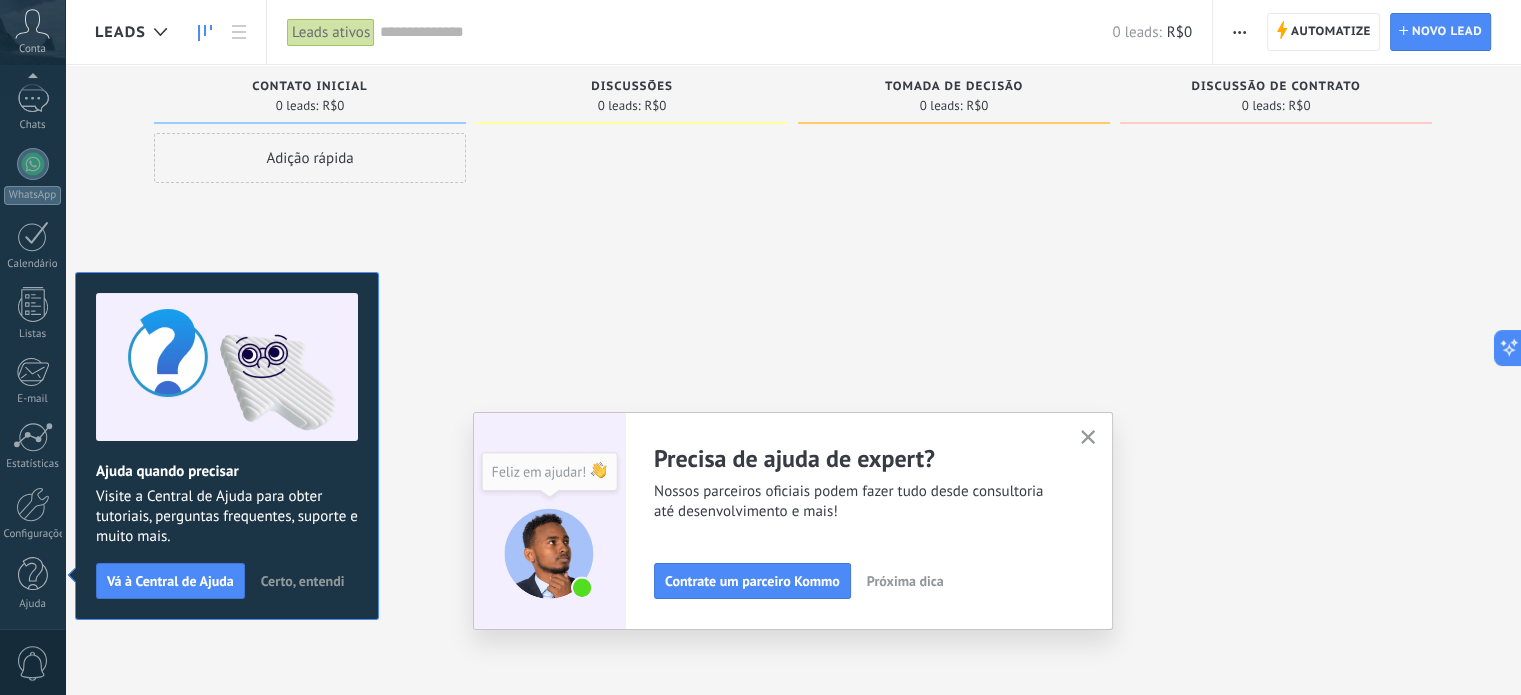 click at bounding box center (1088, 438) 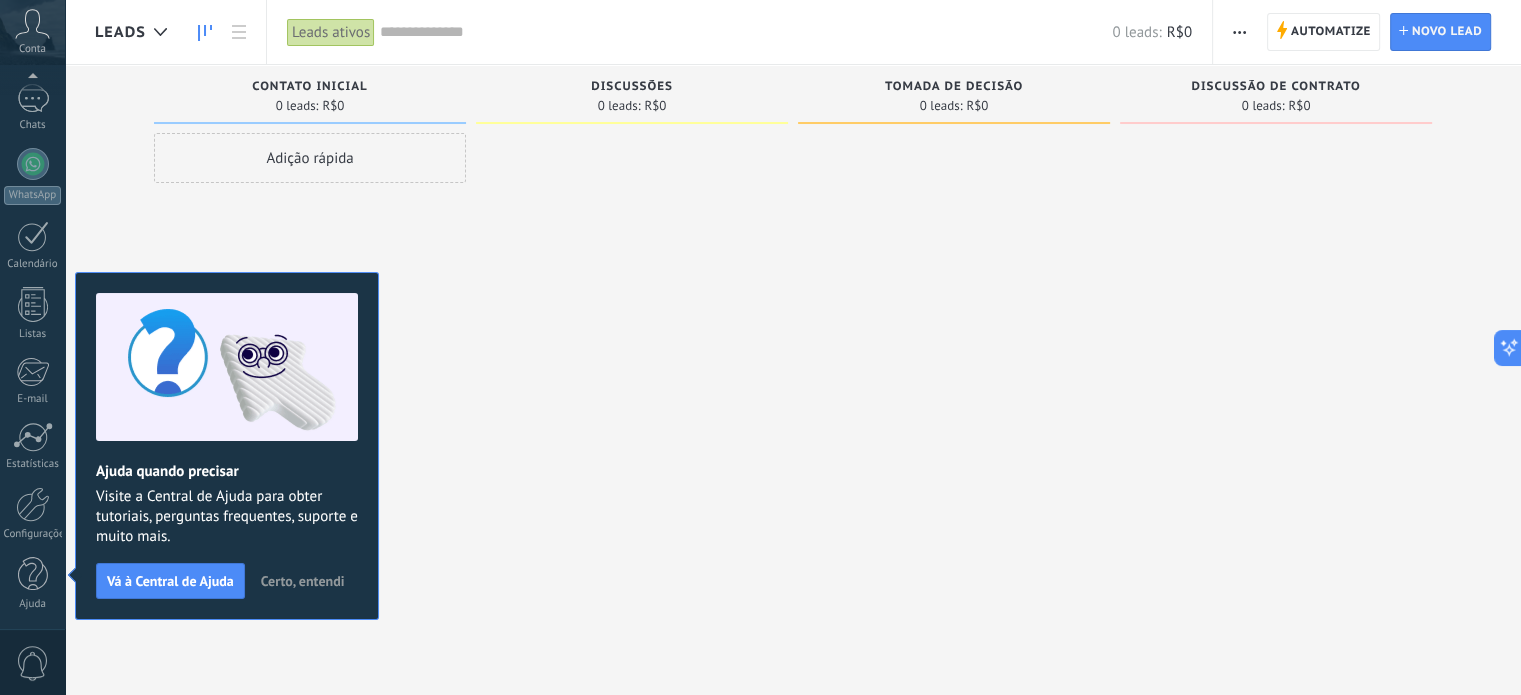 click on "Certo, entendi" at bounding box center [303, 581] 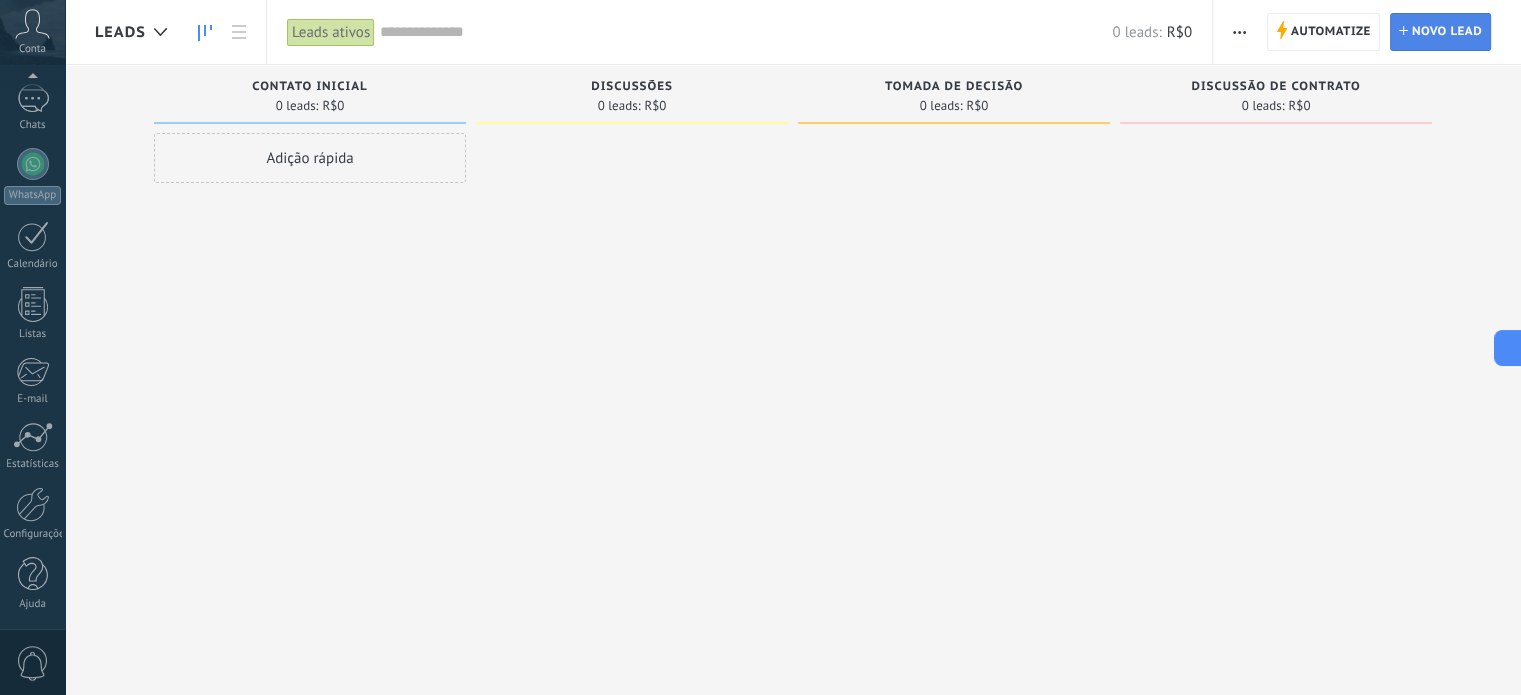 click on "Novo lead" at bounding box center [1447, 32] 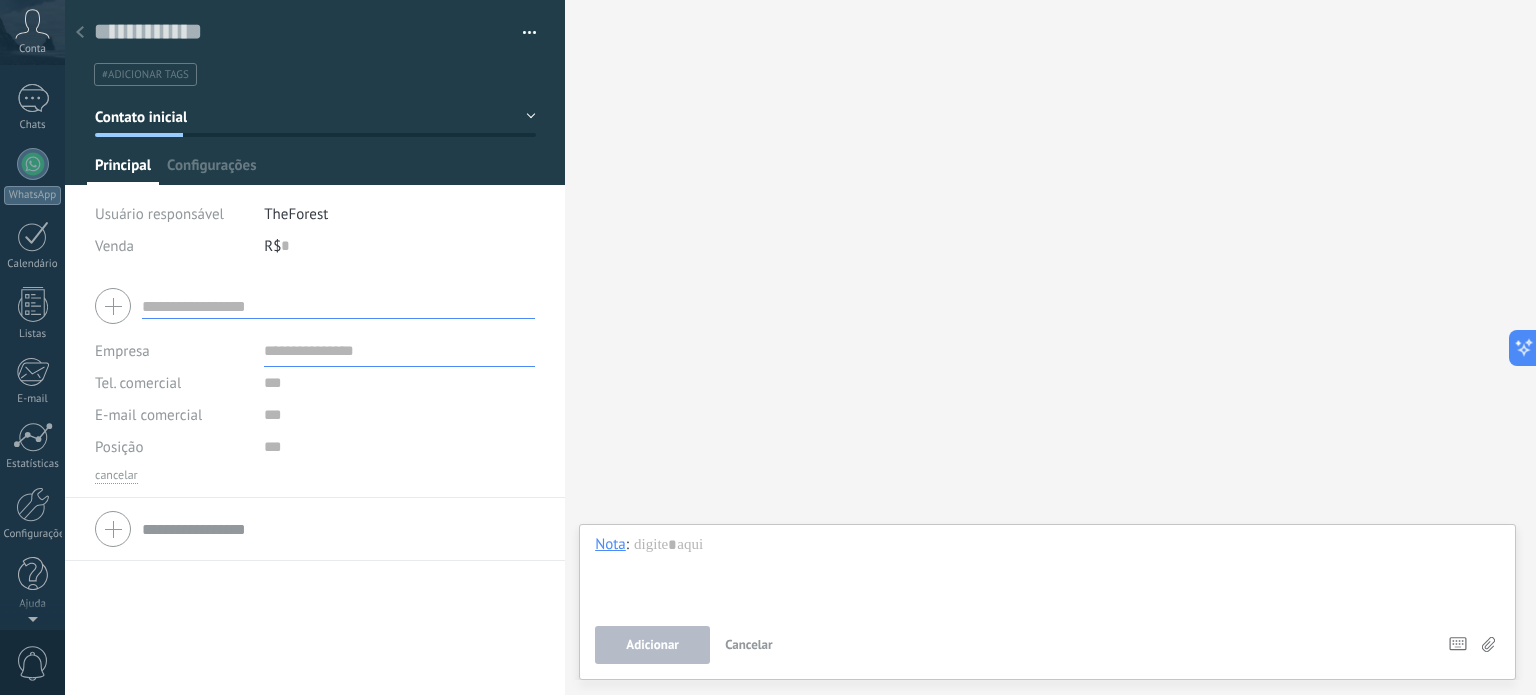 scroll, scrollTop: 0, scrollLeft: 0, axis: both 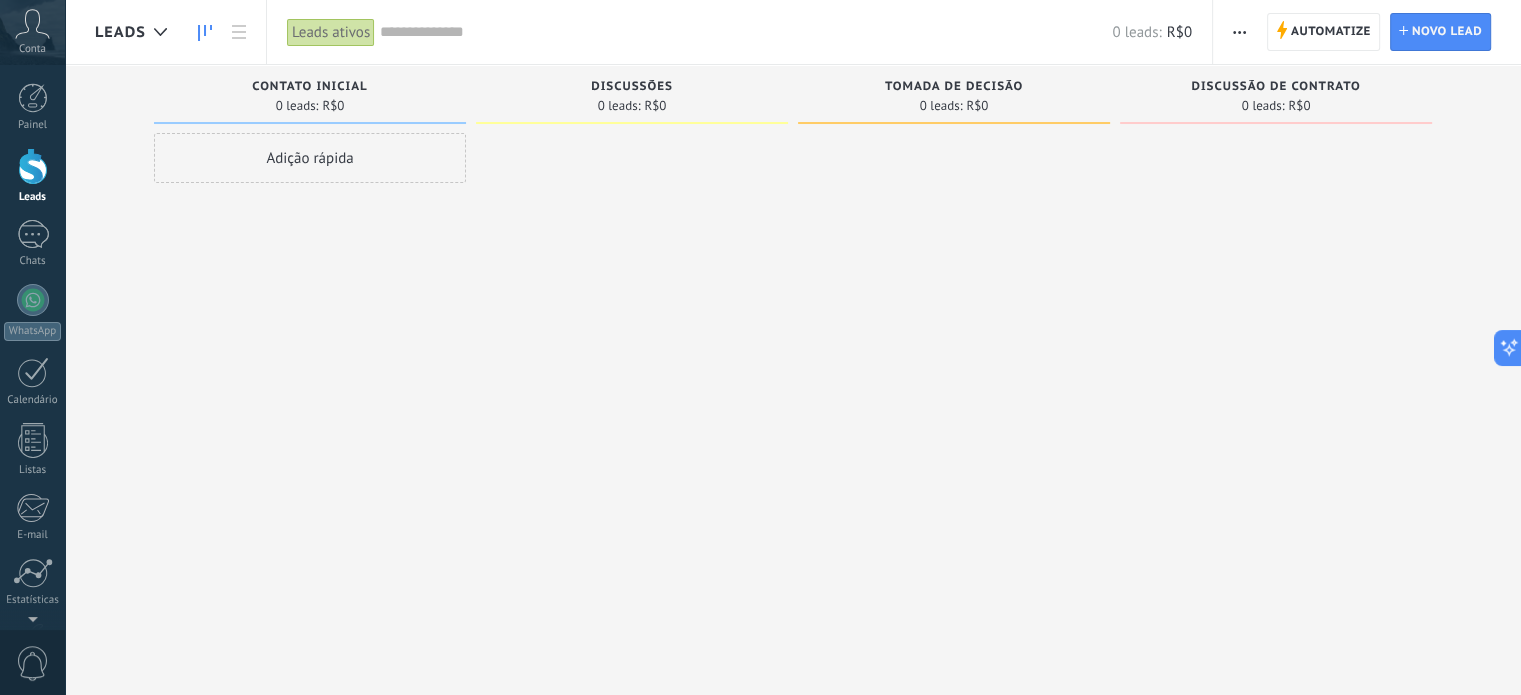 click 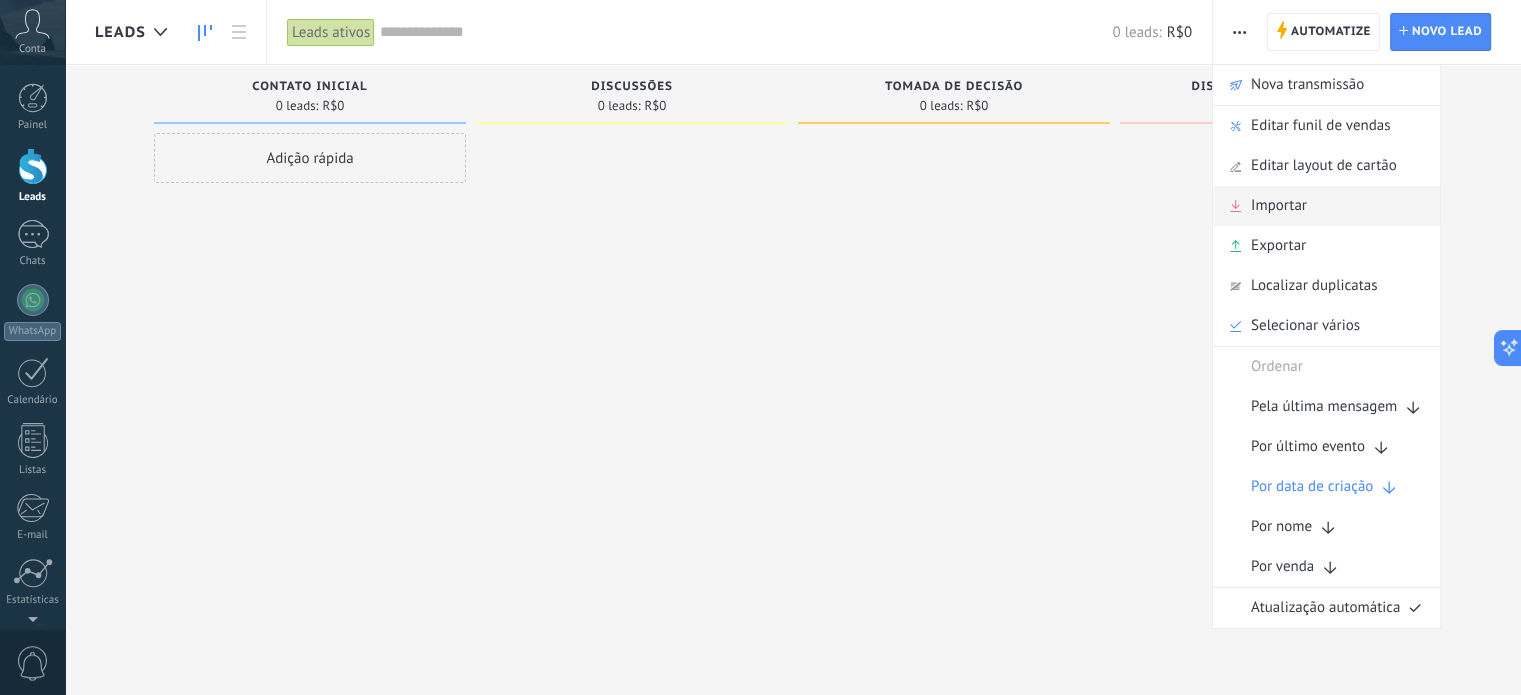 click on "Importar" at bounding box center [1326, 206] 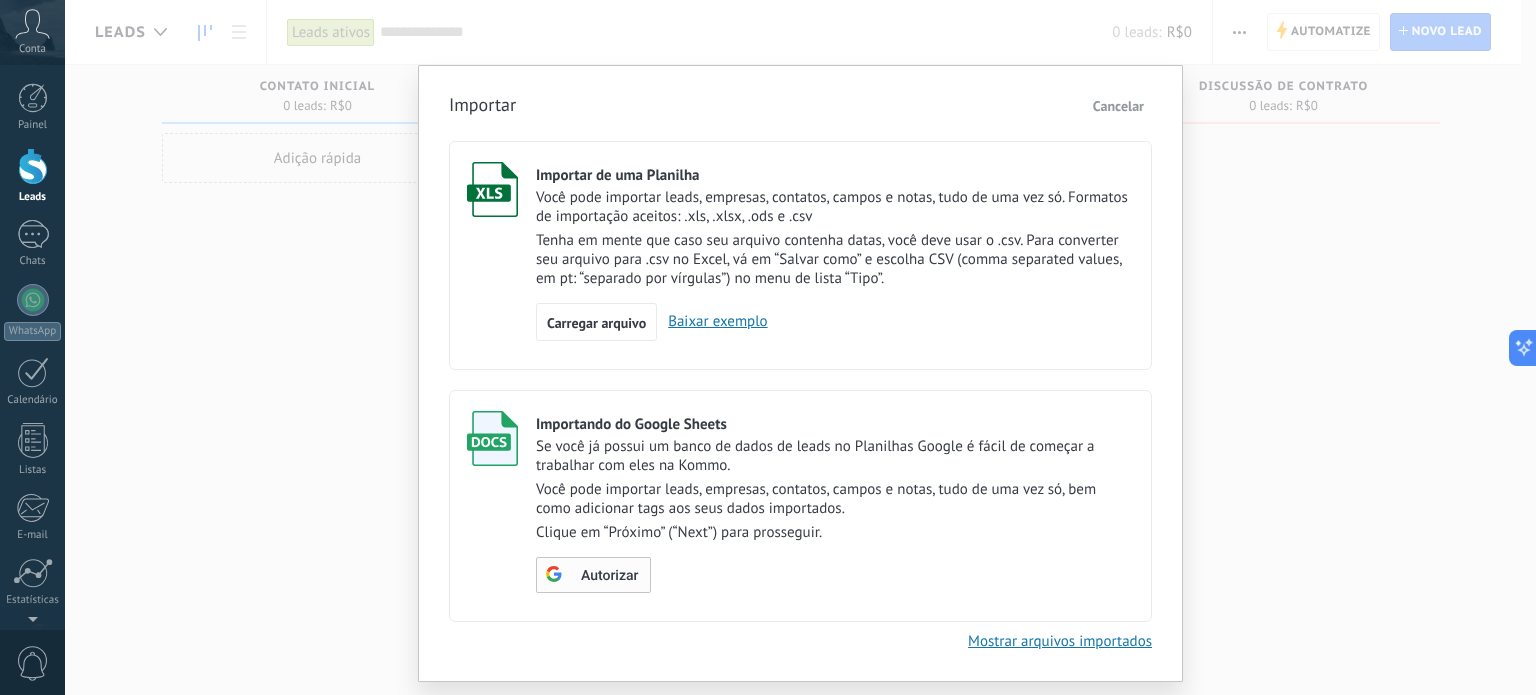 click on "Autorizar" at bounding box center [609, 576] 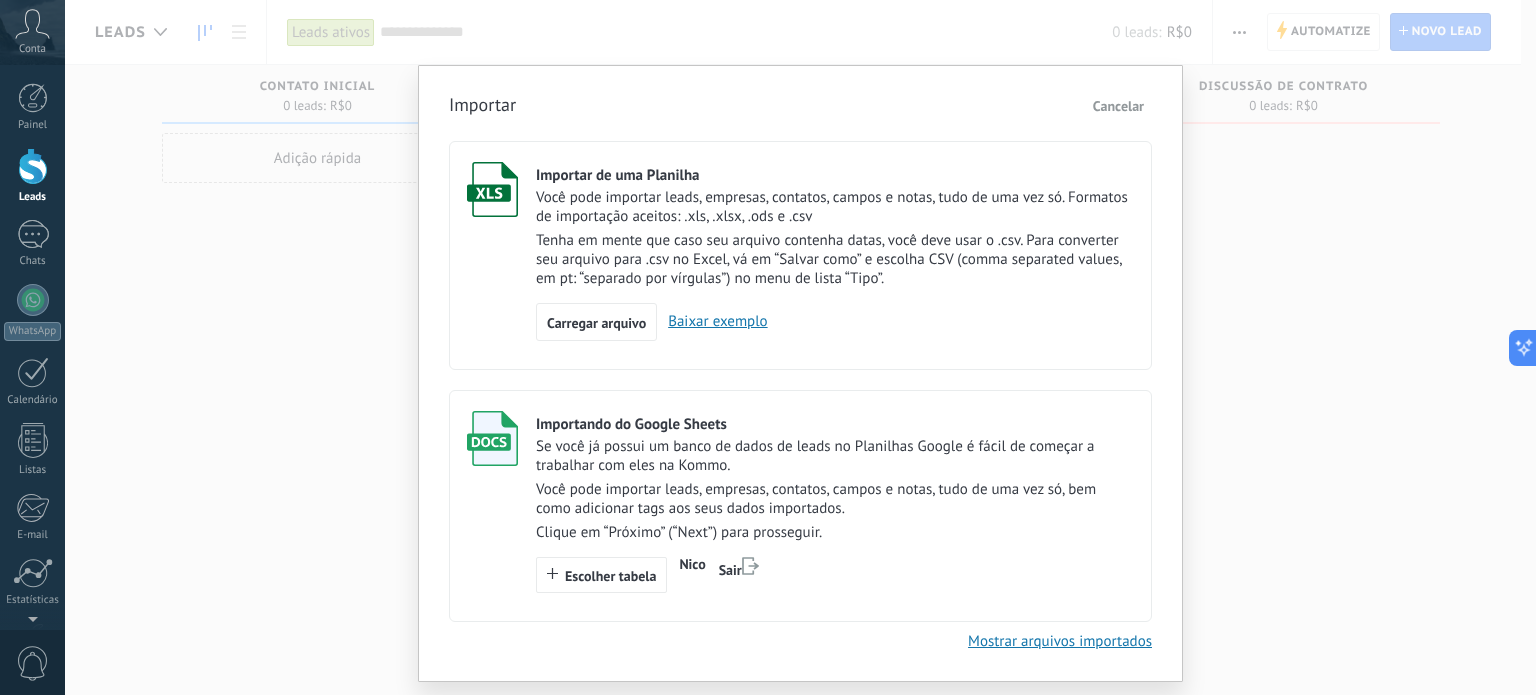 scroll, scrollTop: 52, scrollLeft: 0, axis: vertical 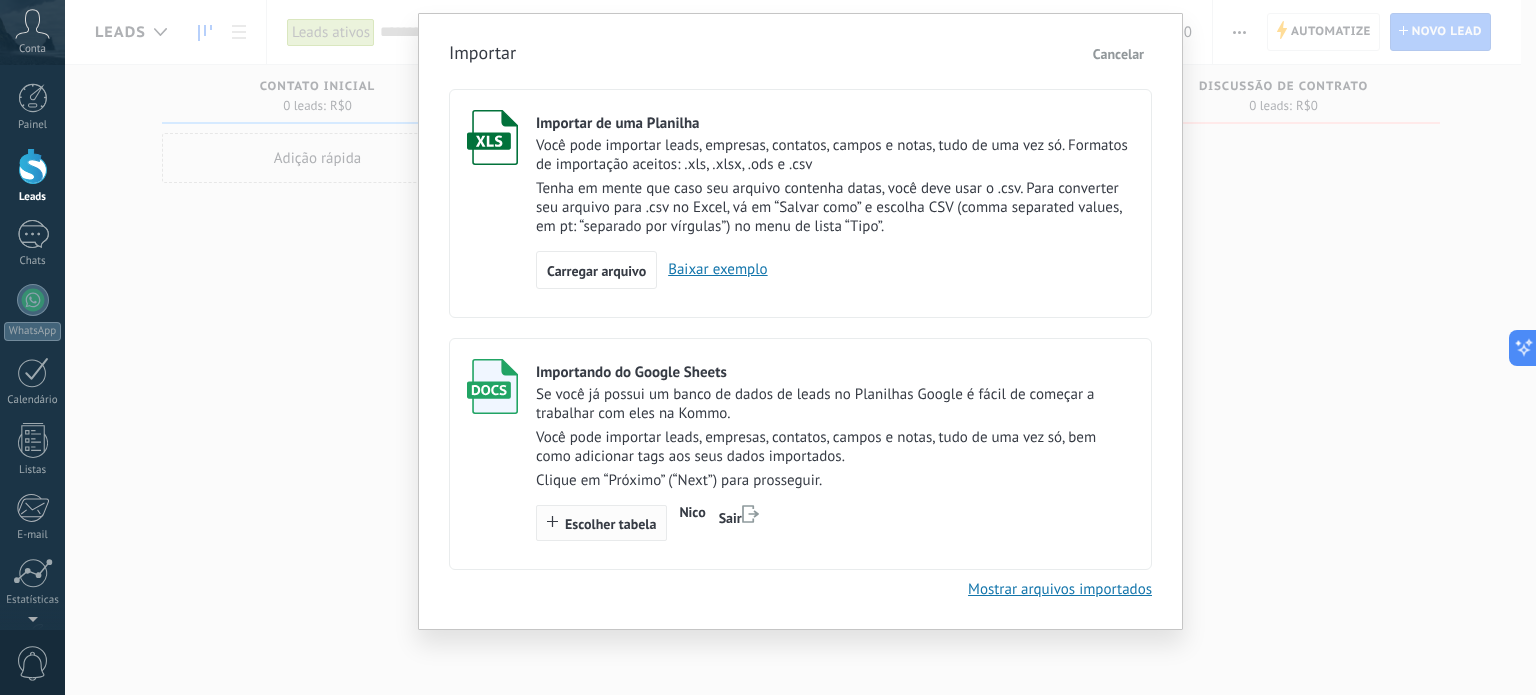 click on "Escolher tabela" at bounding box center [610, 524] 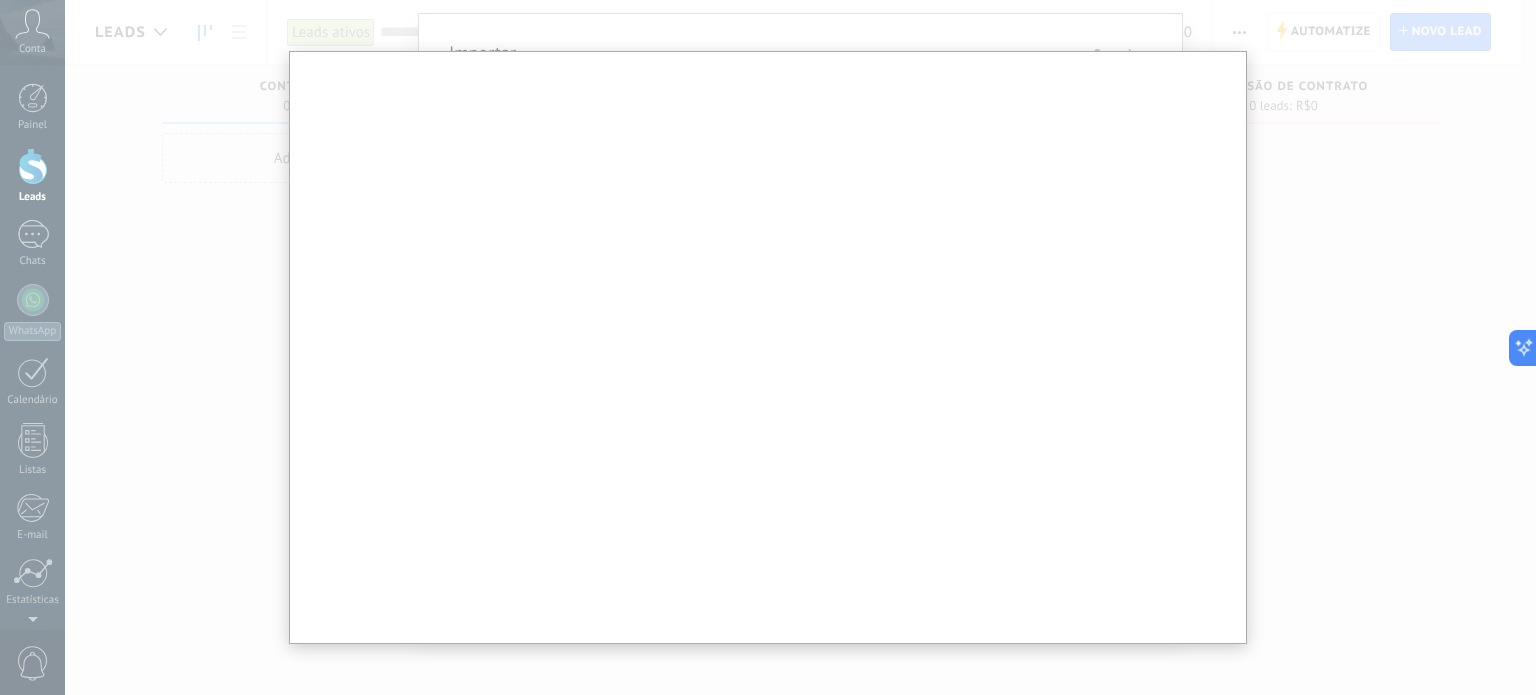 click at bounding box center (768, 365) 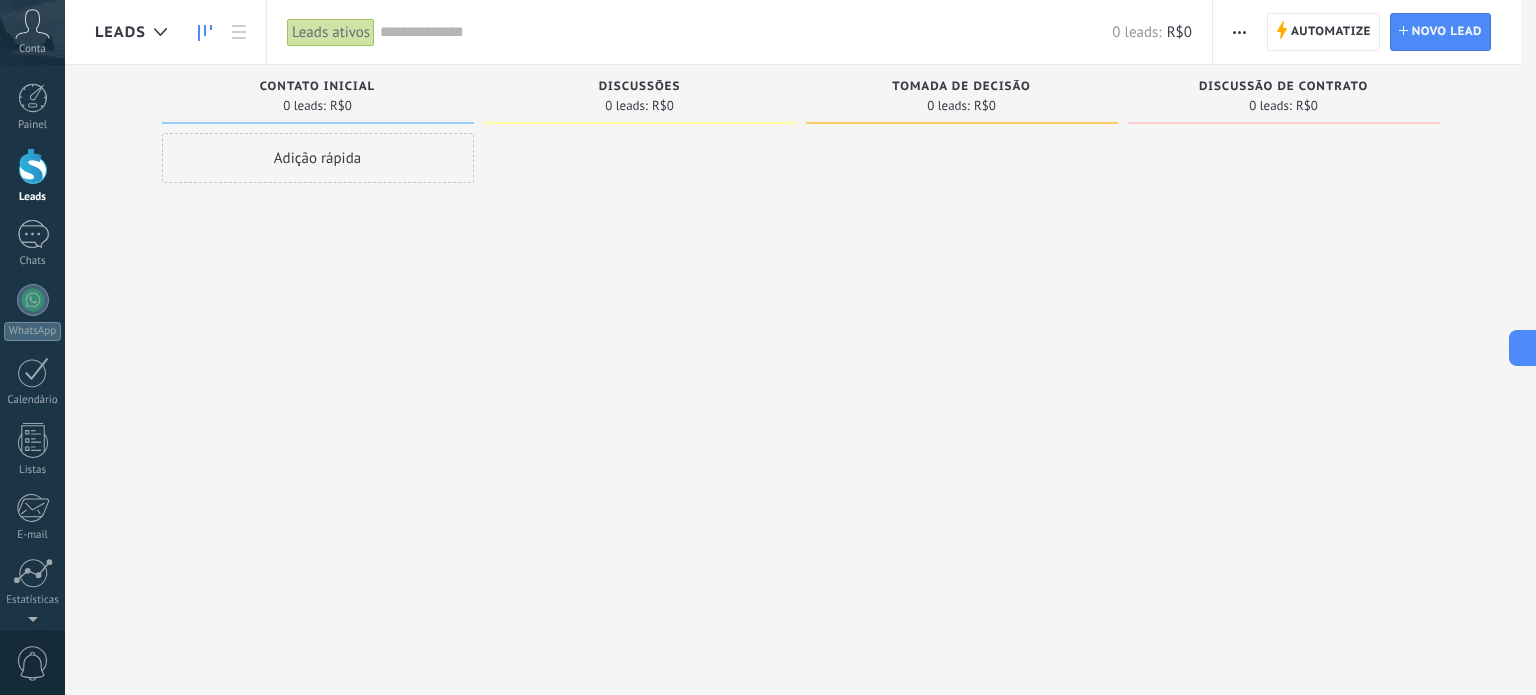 scroll, scrollTop: 0, scrollLeft: 0, axis: both 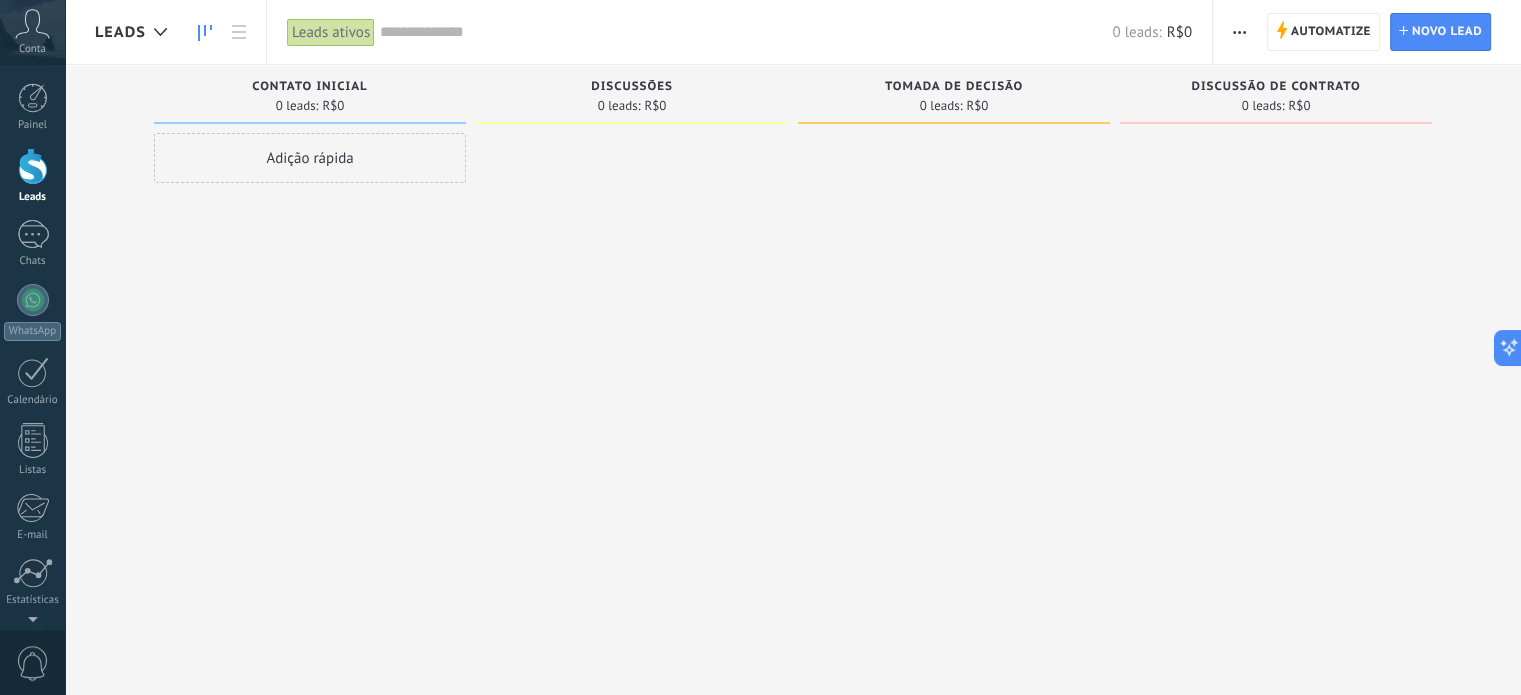 click at bounding box center (1239, 32) 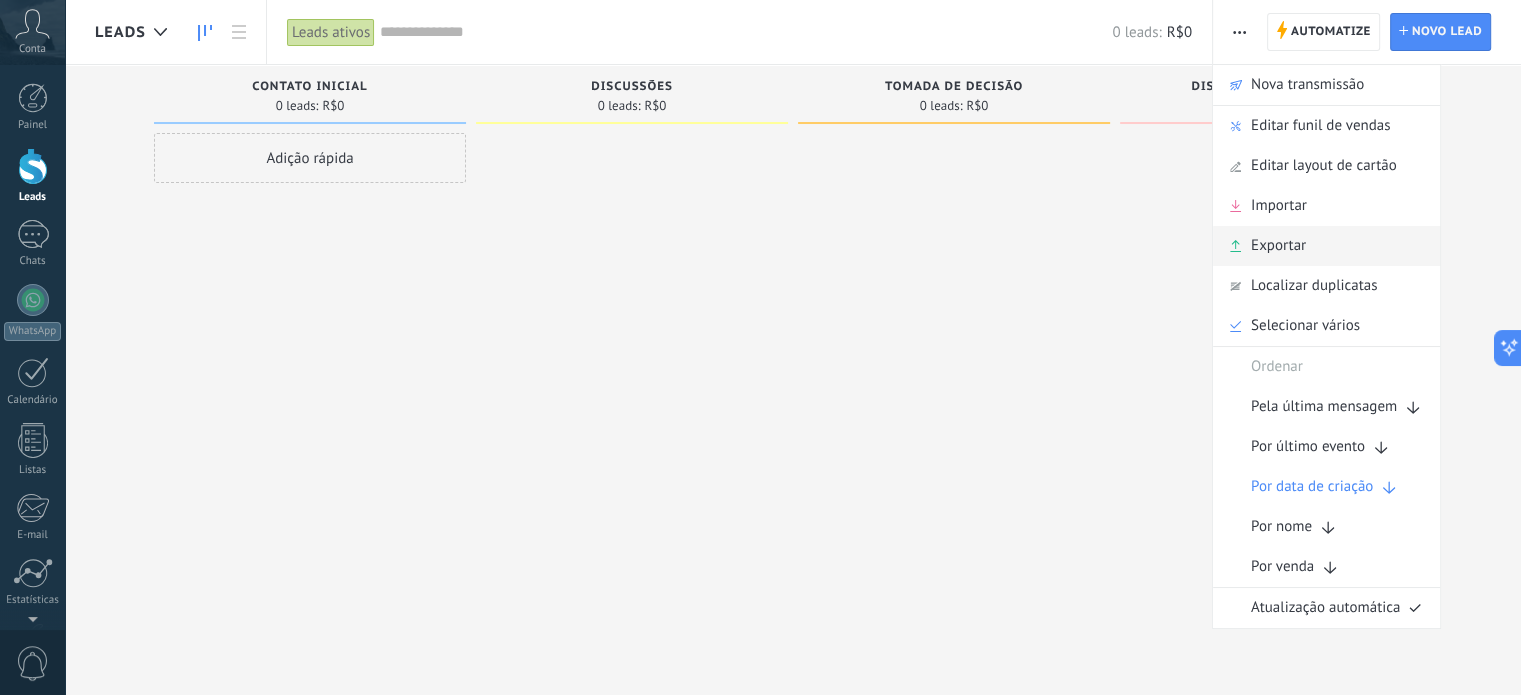 click on "Exportar" at bounding box center (1326, 246) 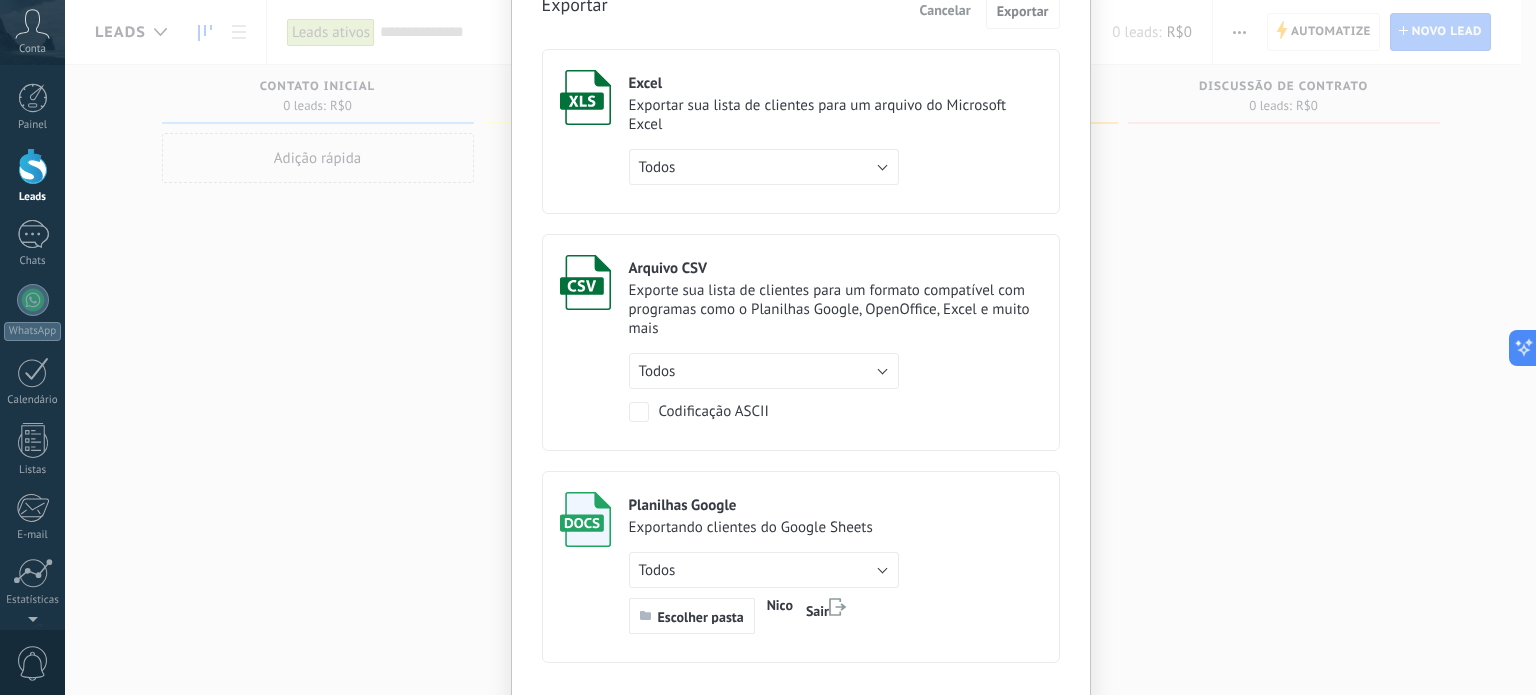 scroll, scrollTop: 0, scrollLeft: 0, axis: both 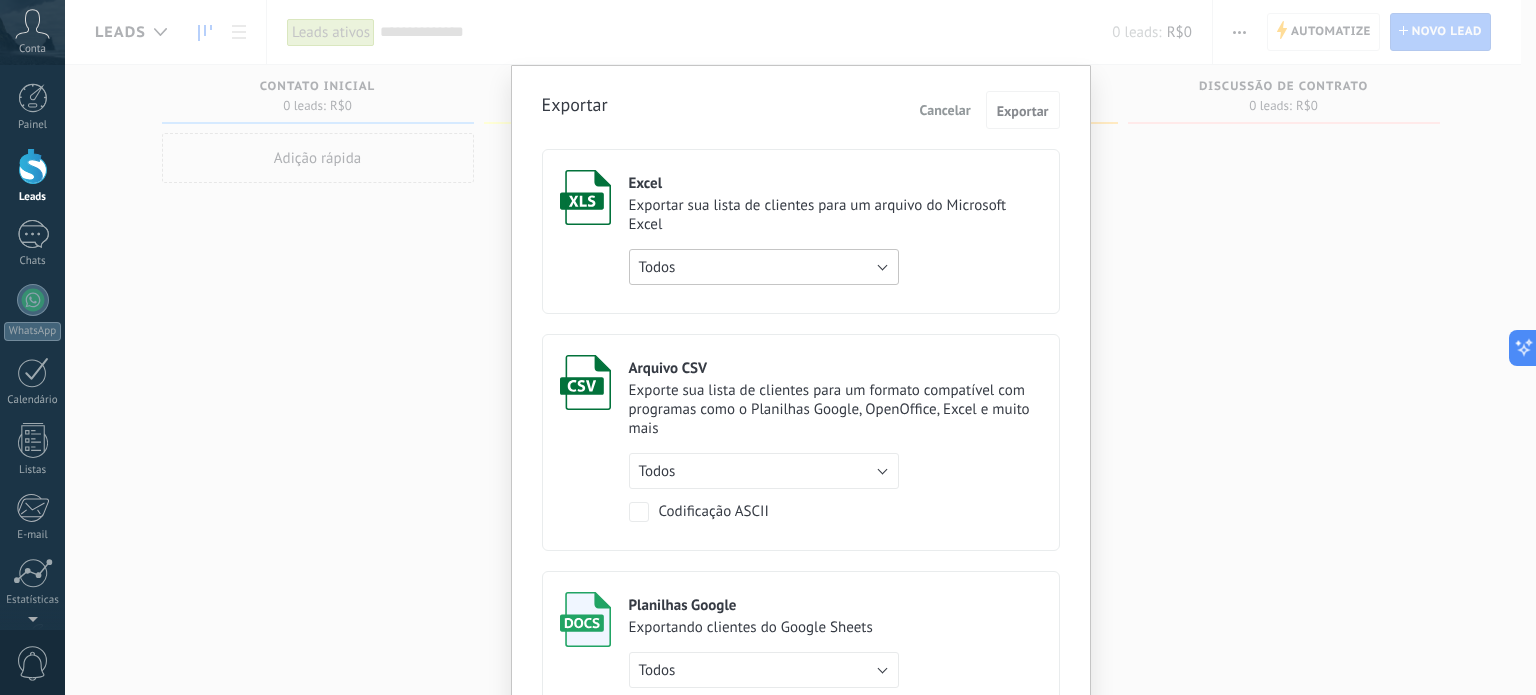 click on "Todos" at bounding box center [764, 267] 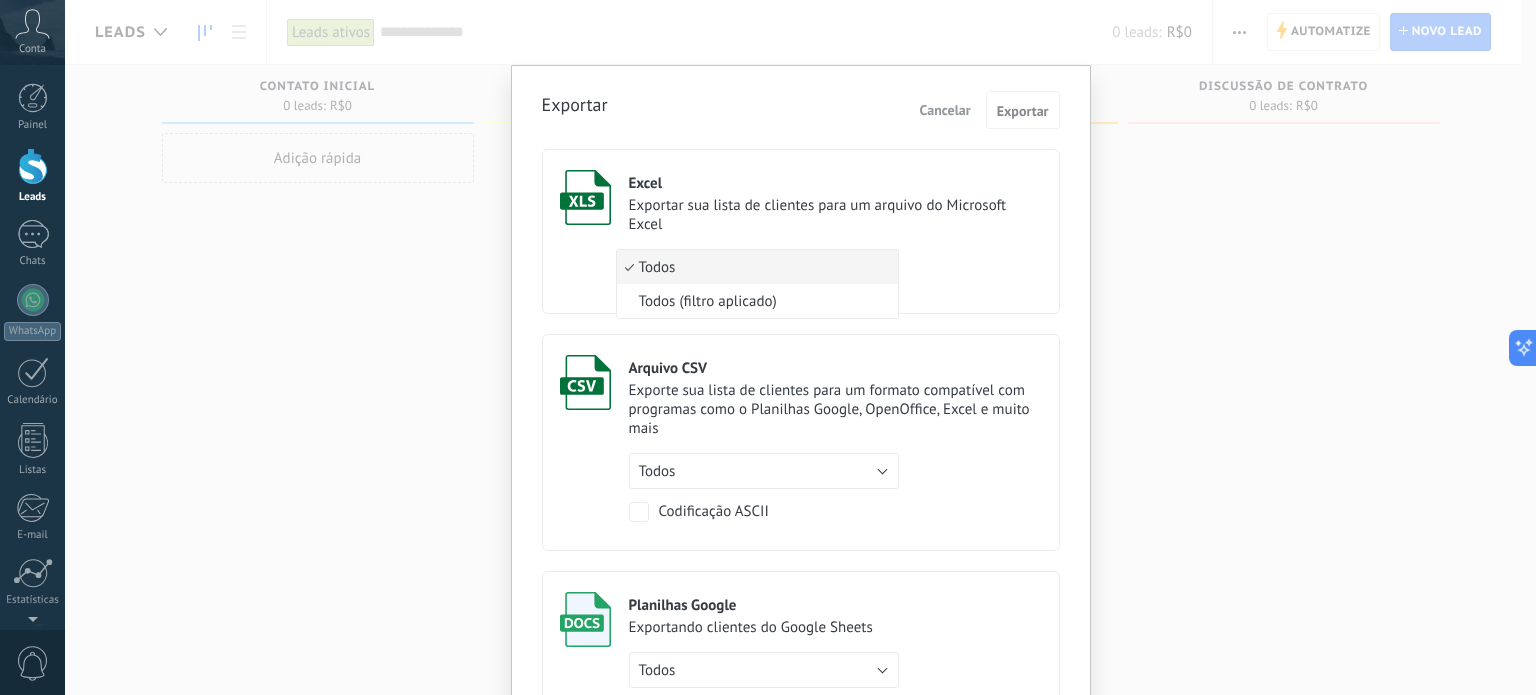 click on "Todos" at bounding box center (754, 267) 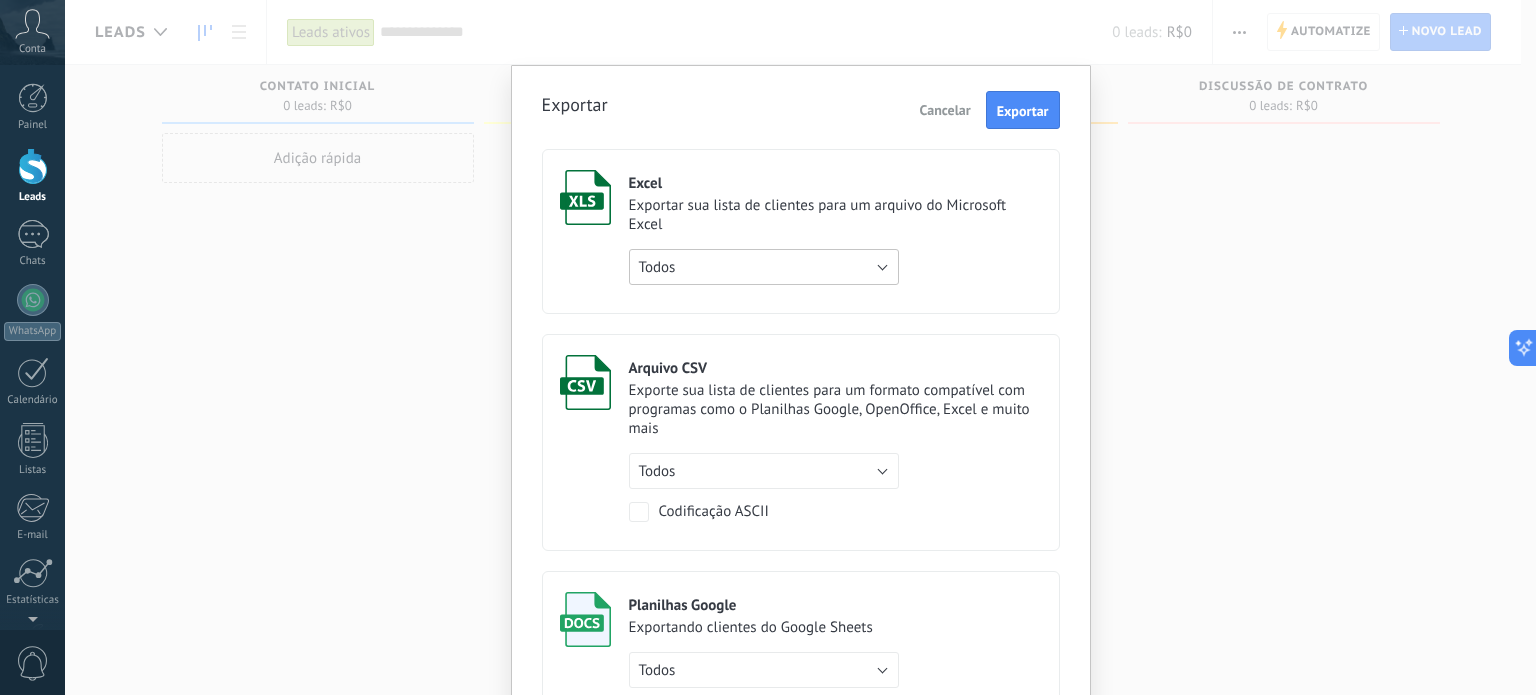 click on "Todos" at bounding box center (764, 267) 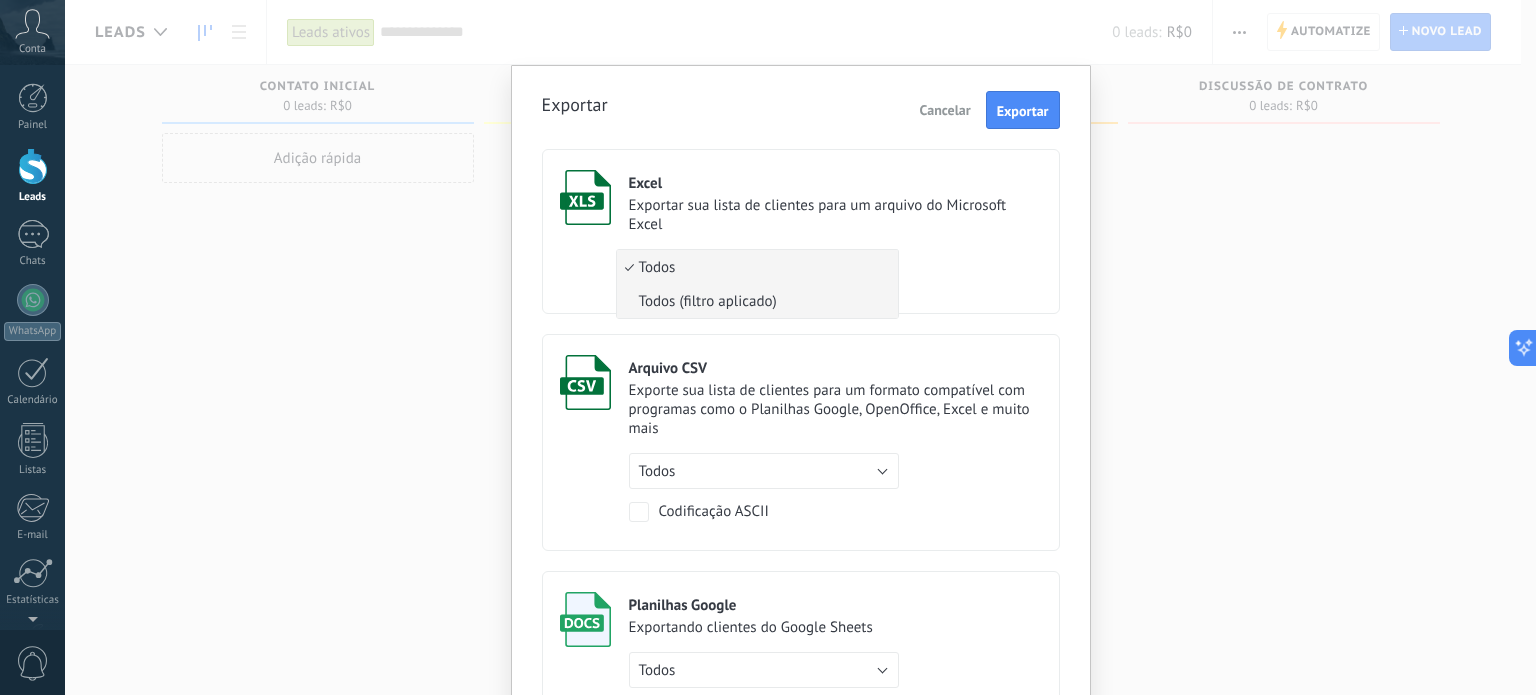 click on "Todos  (filtro aplicado)" at bounding box center [754, 301] 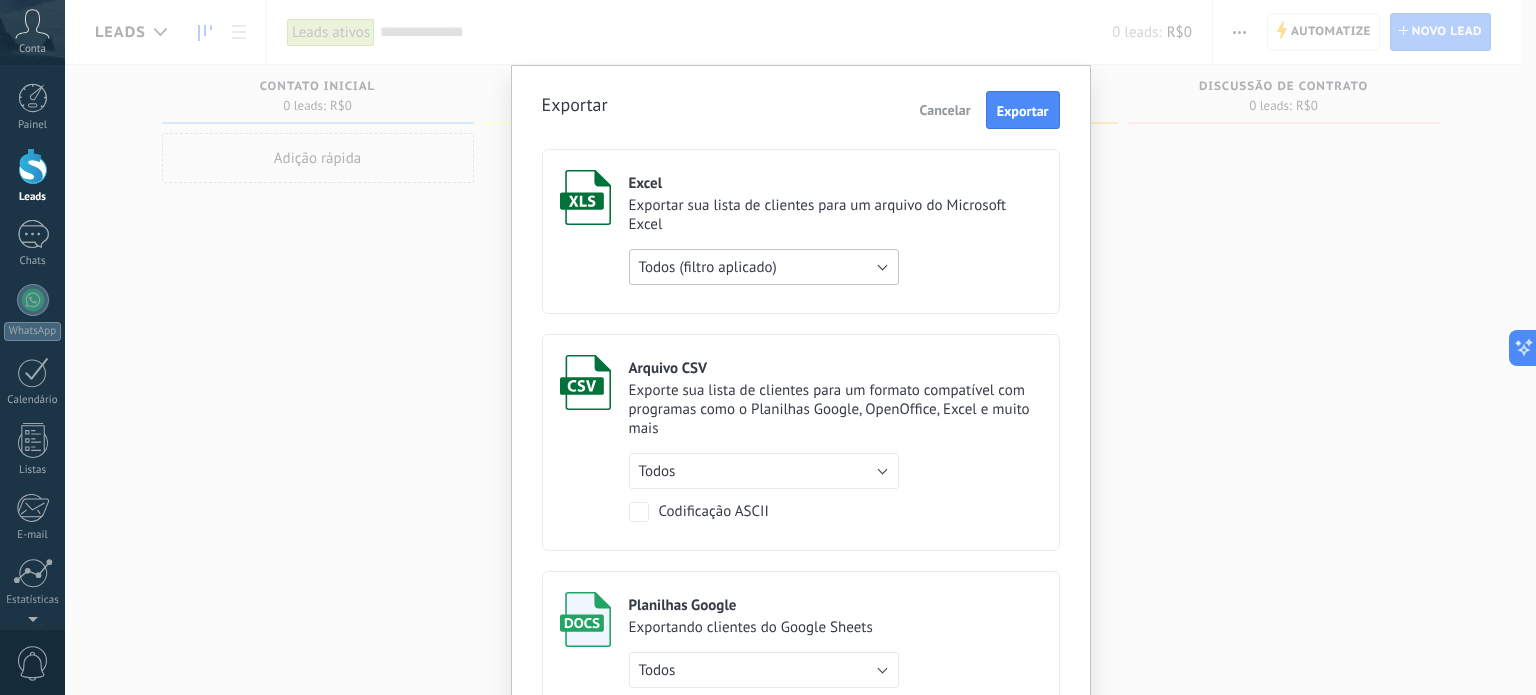click on "Todos  (filtro aplicado)" at bounding box center [764, 267] 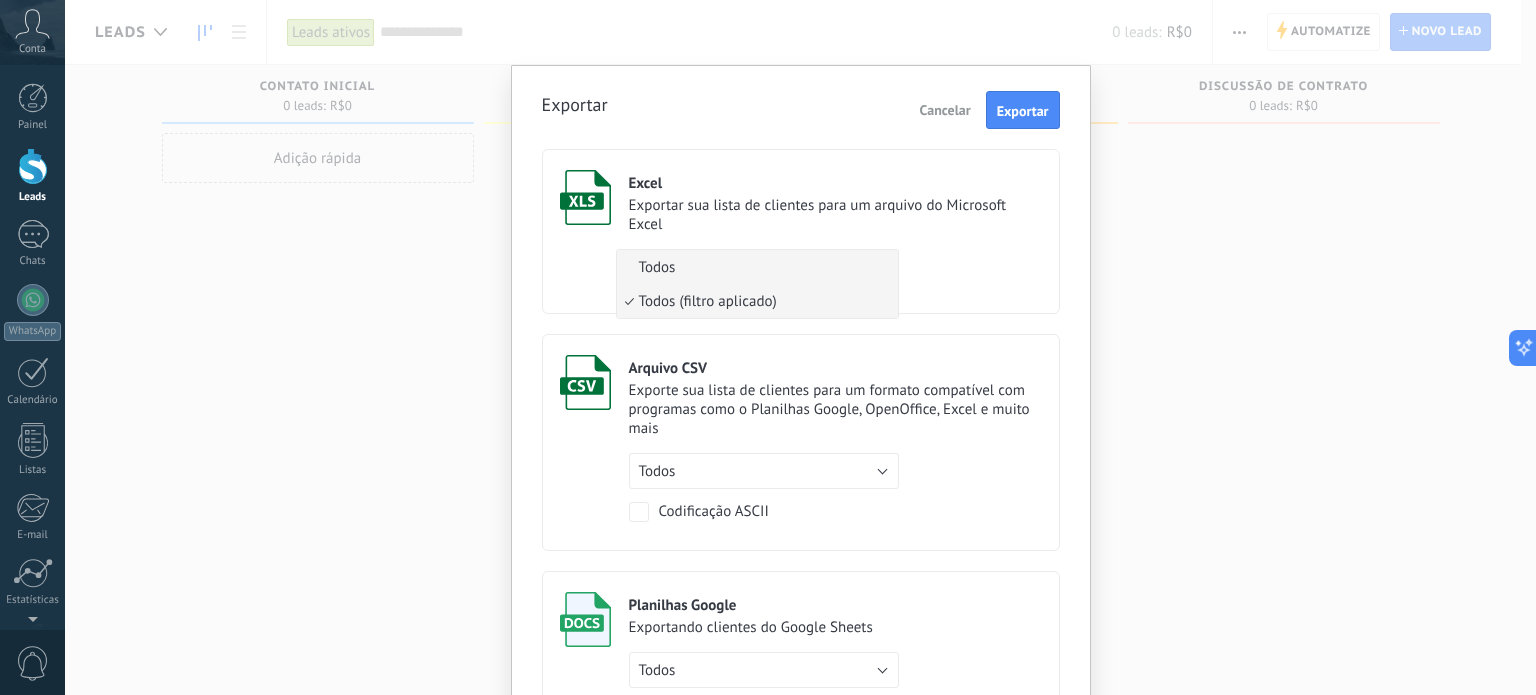 click on "Todos" at bounding box center [754, 267] 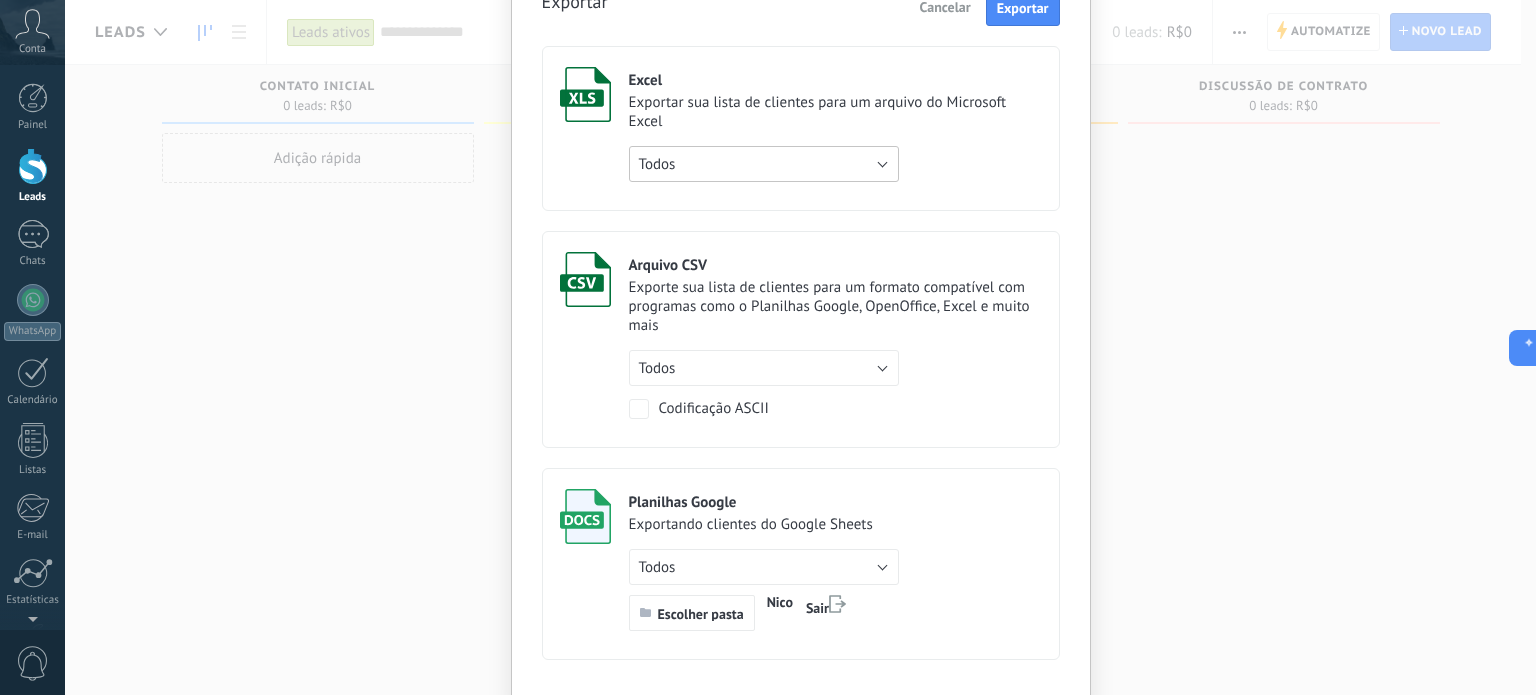 scroll, scrollTop: 72, scrollLeft: 0, axis: vertical 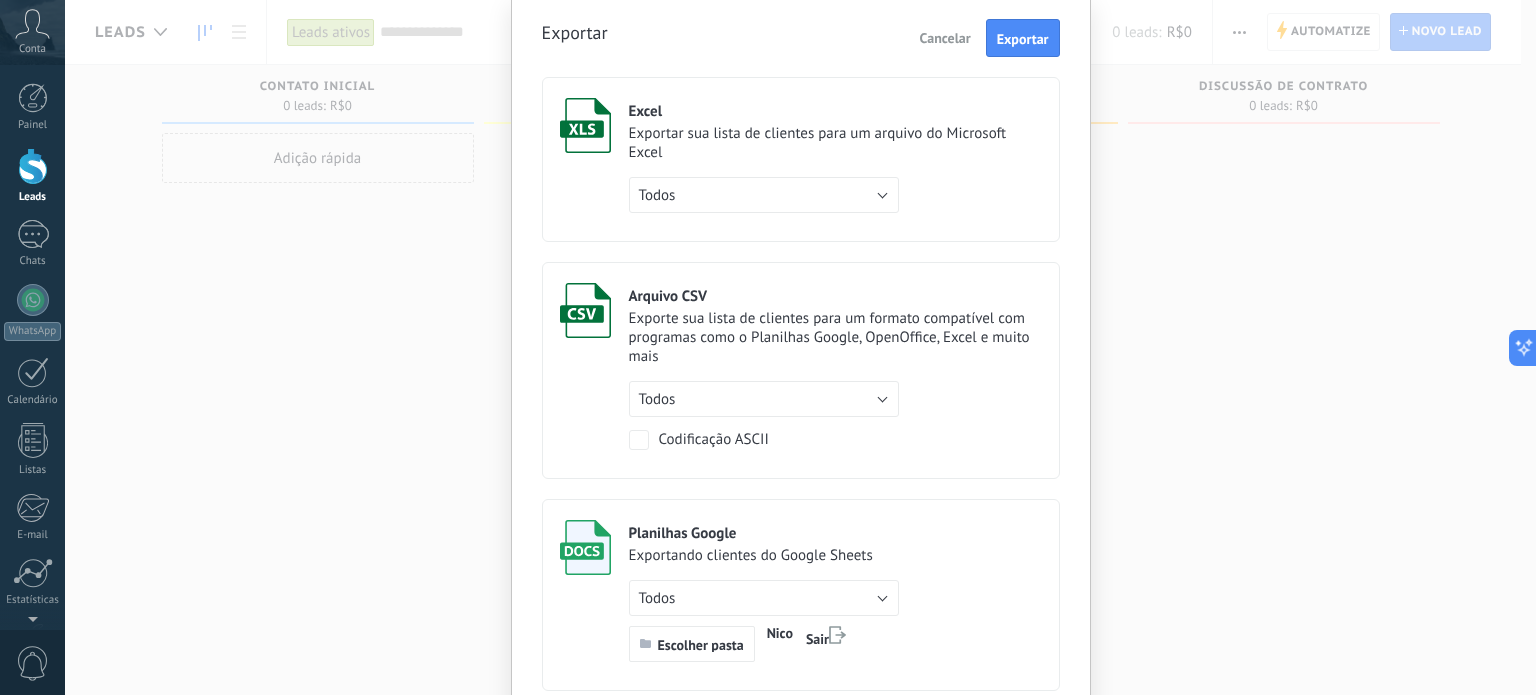click 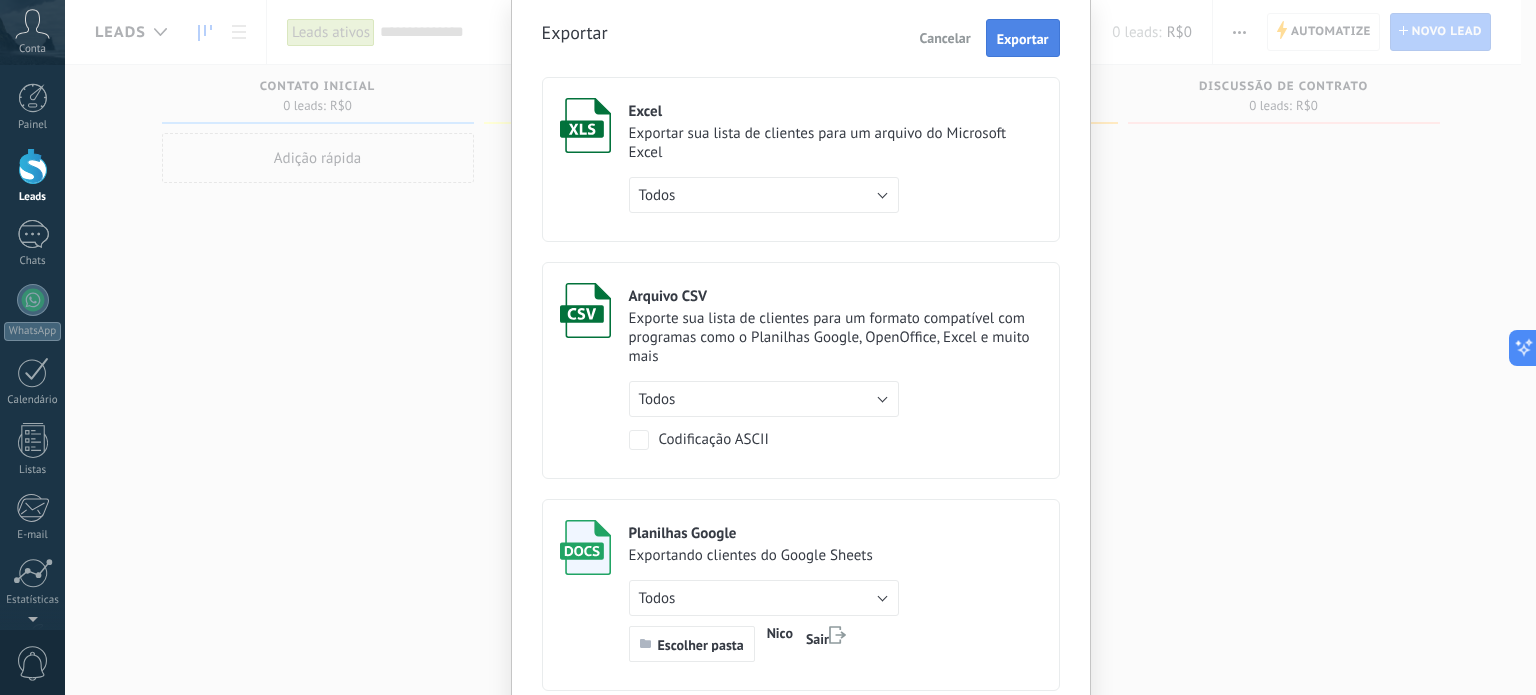 click on "Exportar" at bounding box center [1023, 39] 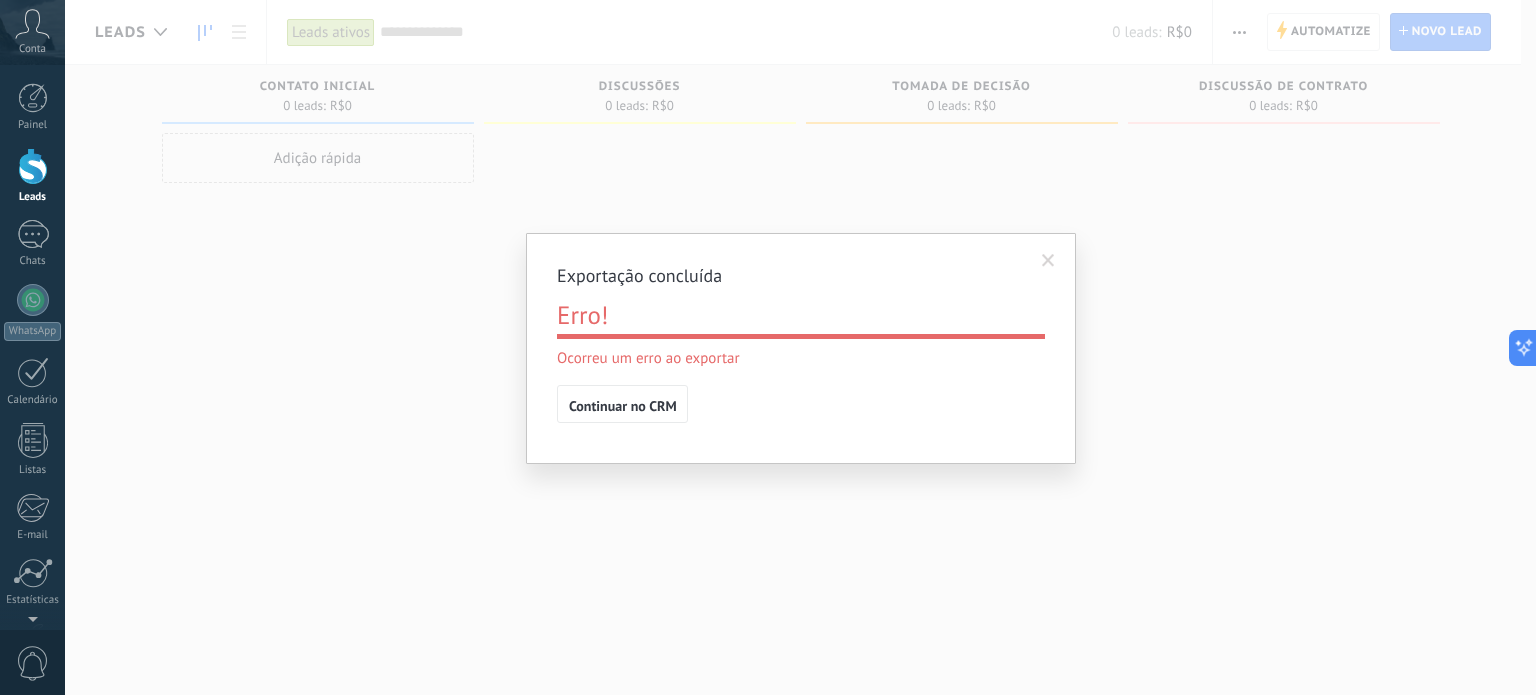 click at bounding box center [1048, 261] 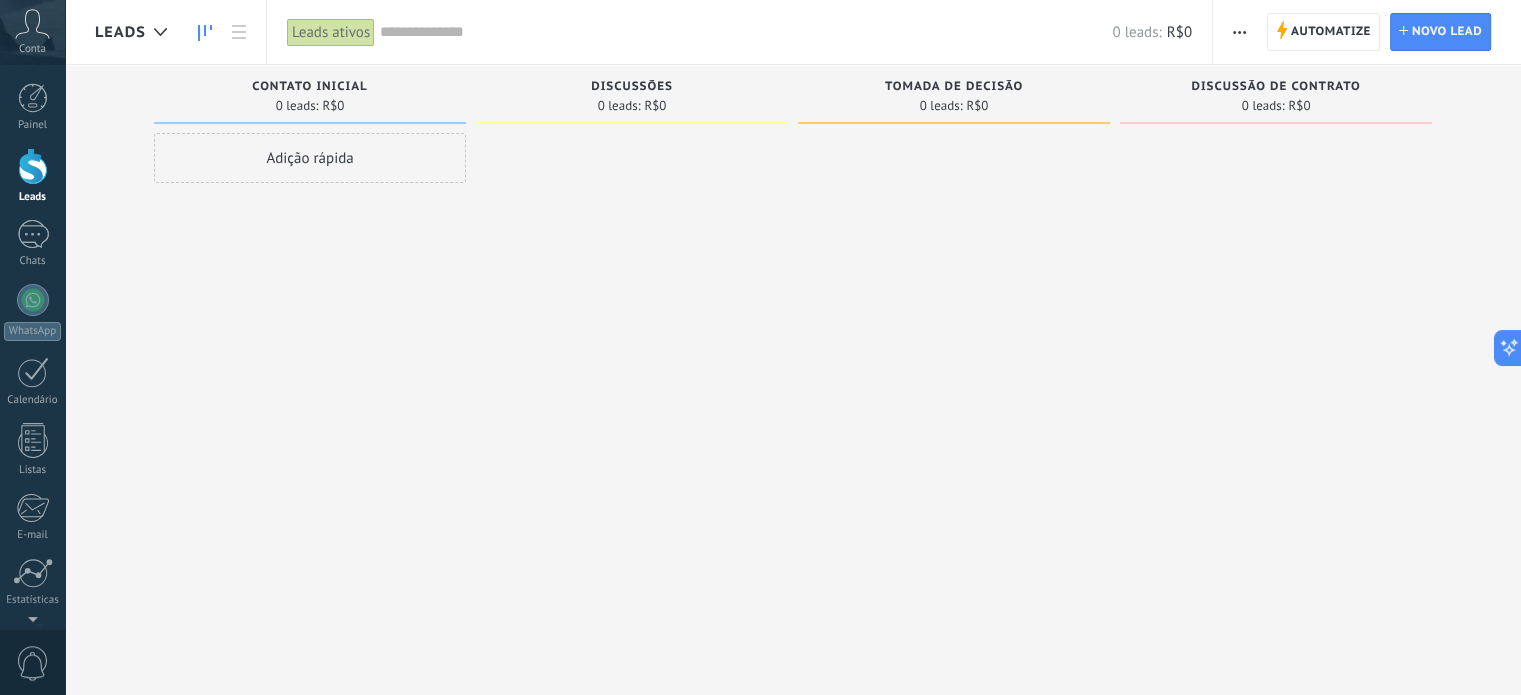 click at bounding box center (1239, 32) 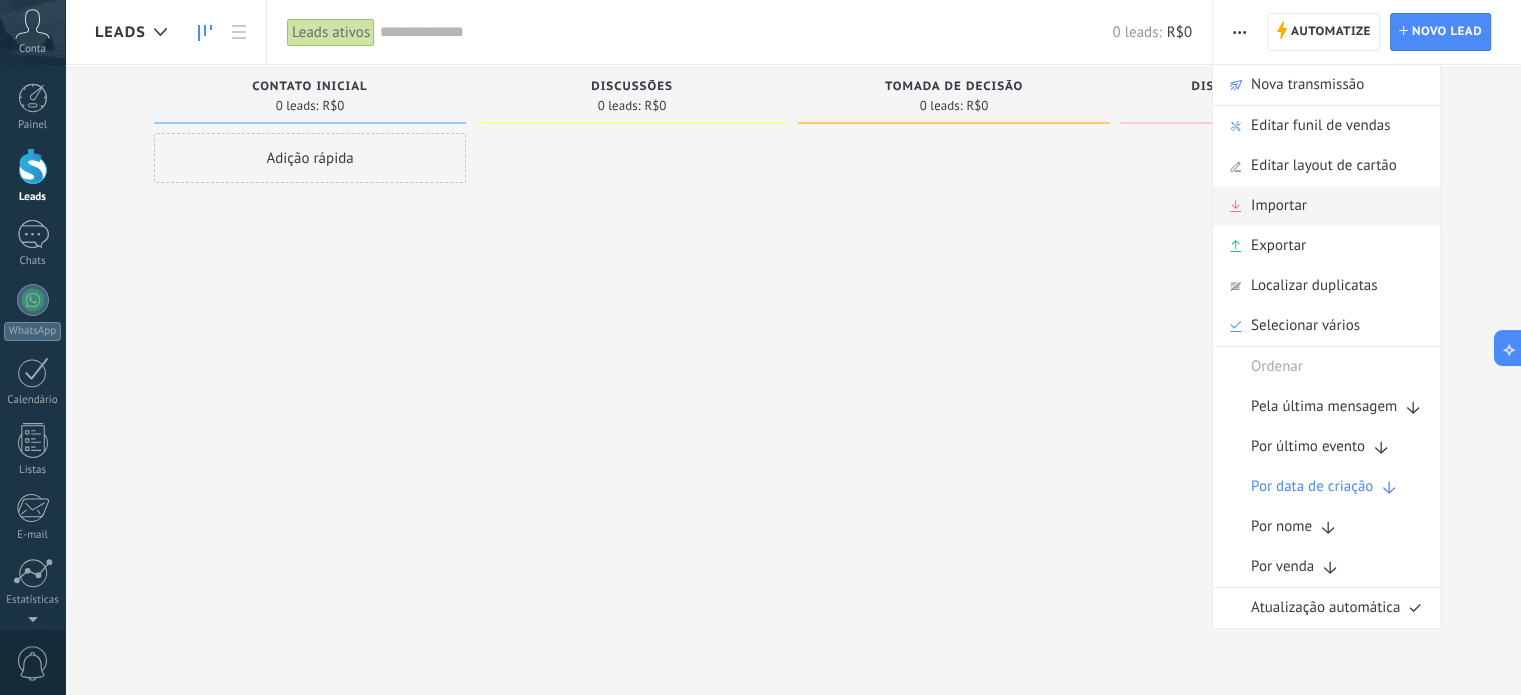 click on "Importar" at bounding box center [1326, 206] 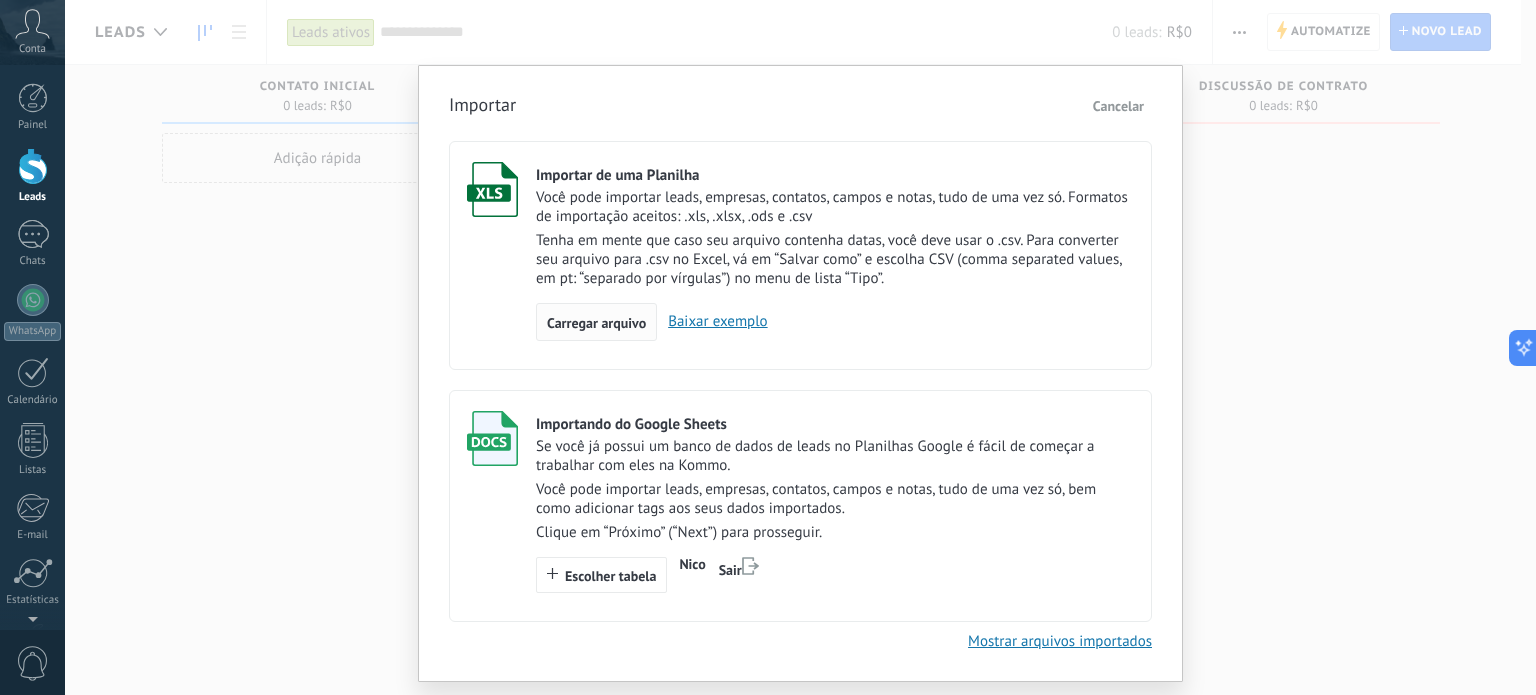 click on "Carregar arquivo" at bounding box center [596, 323] 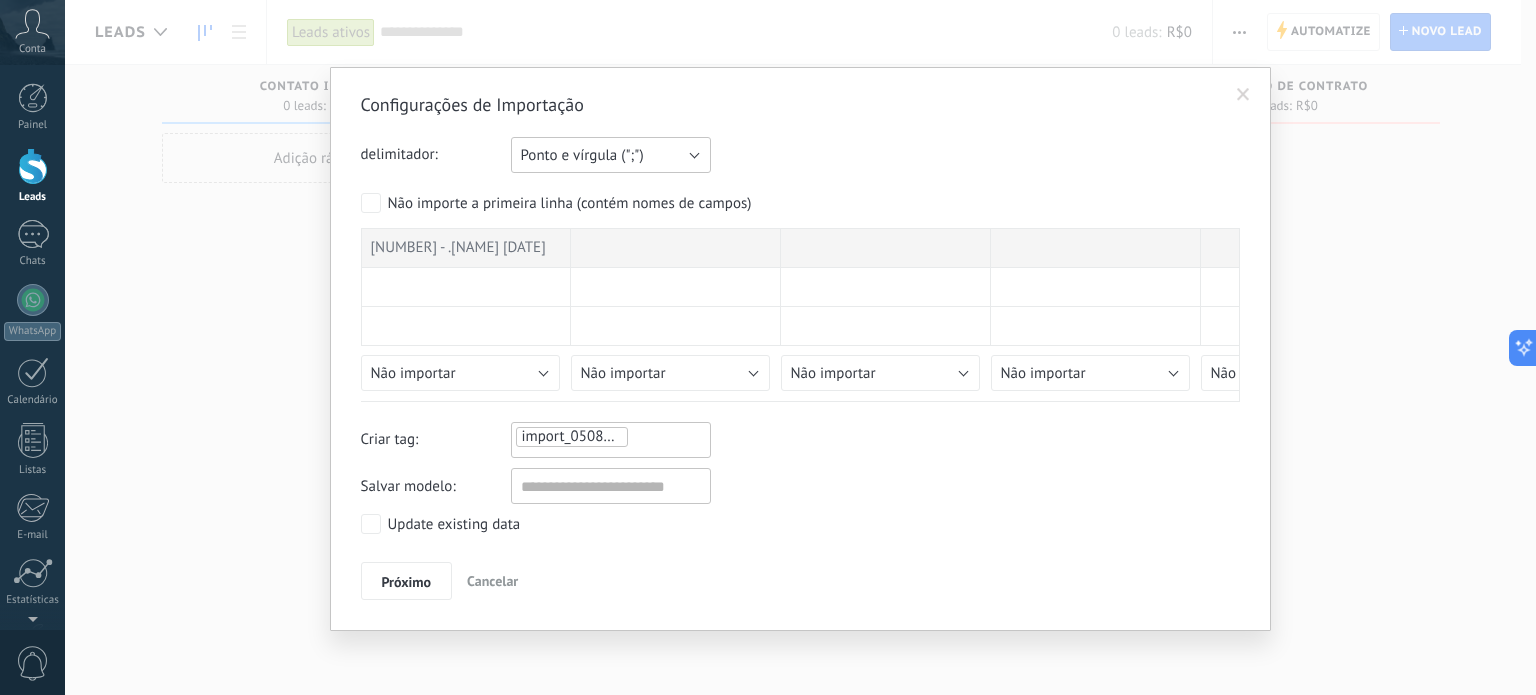 click on "Ponto e vírgula (";")" at bounding box center (611, 155) 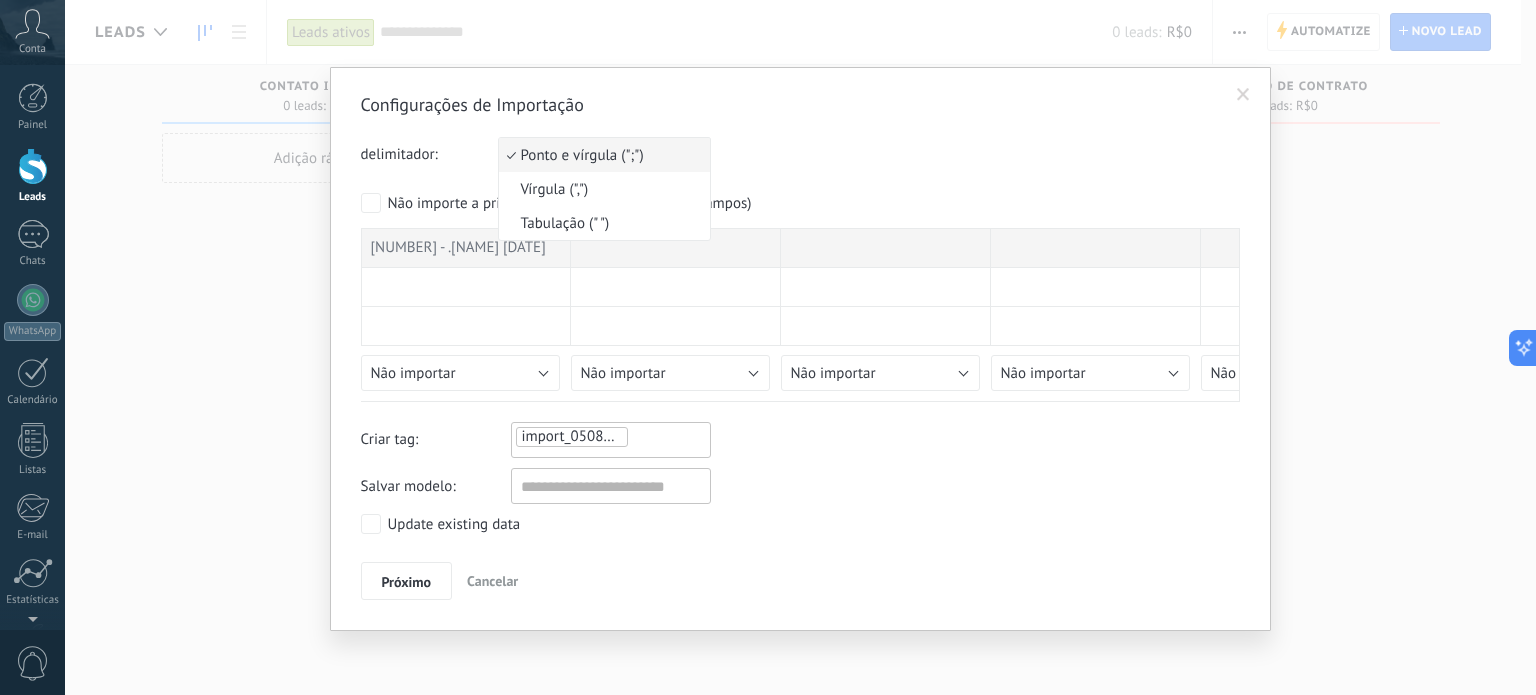 click on "Ponto e vírgula (";")" at bounding box center [604, 155] 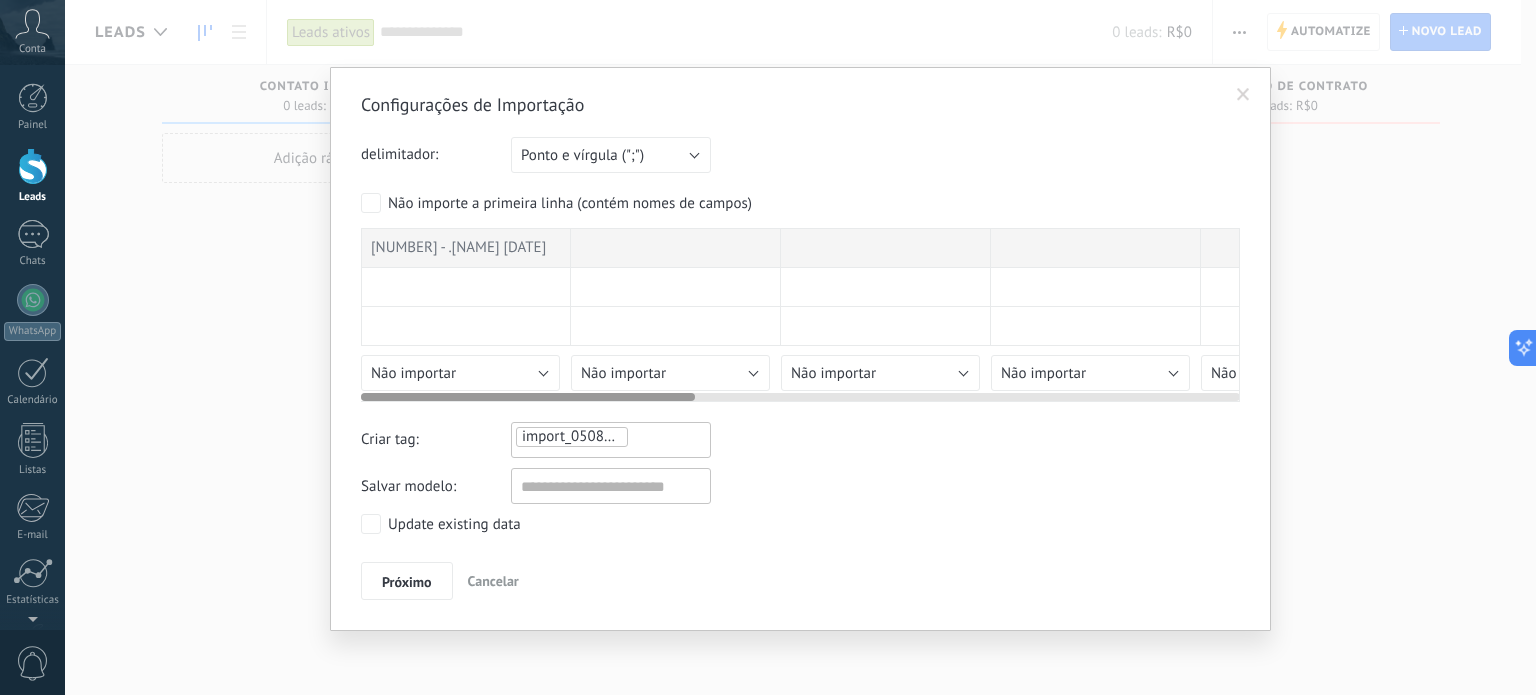 click on "[NUMBER] - .[NAME]  [DATE]" at bounding box center (458, 248) 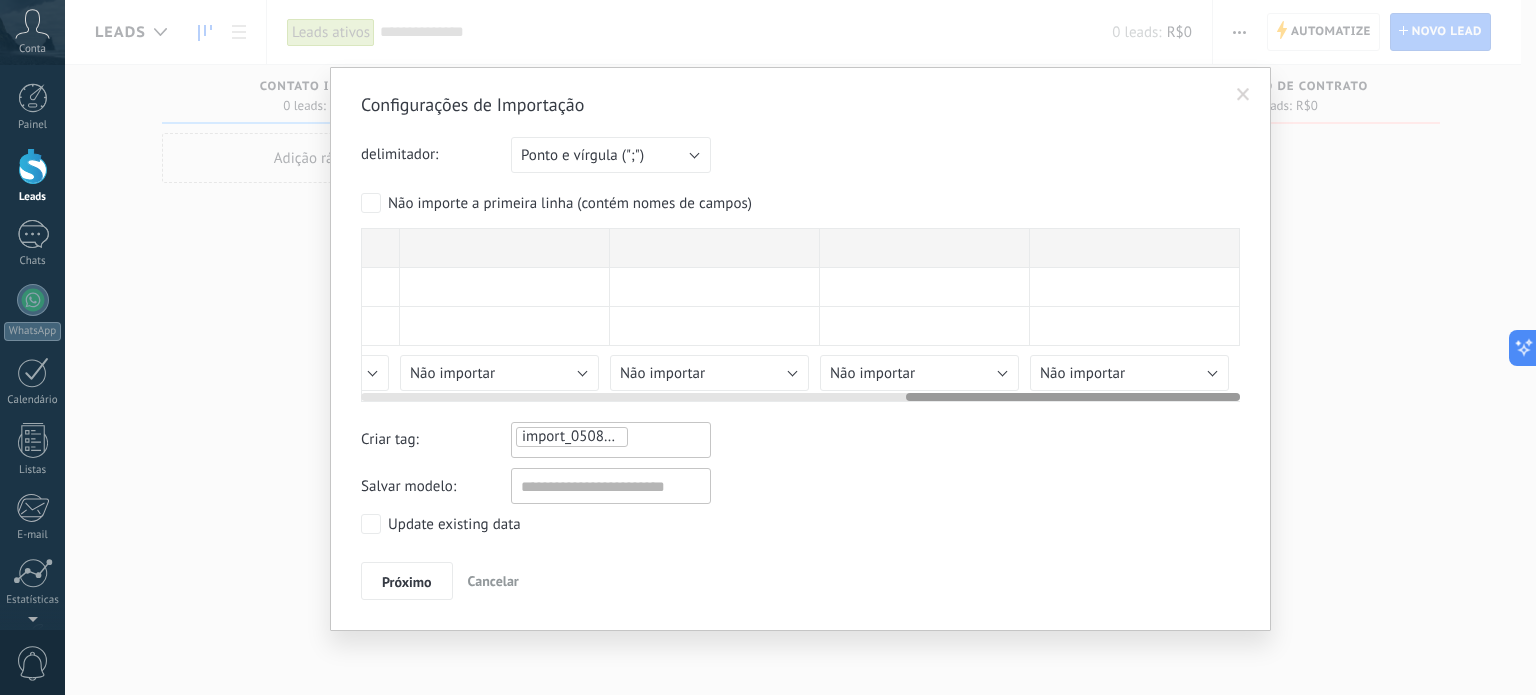 scroll, scrollTop: 0, scrollLeft: 0, axis: both 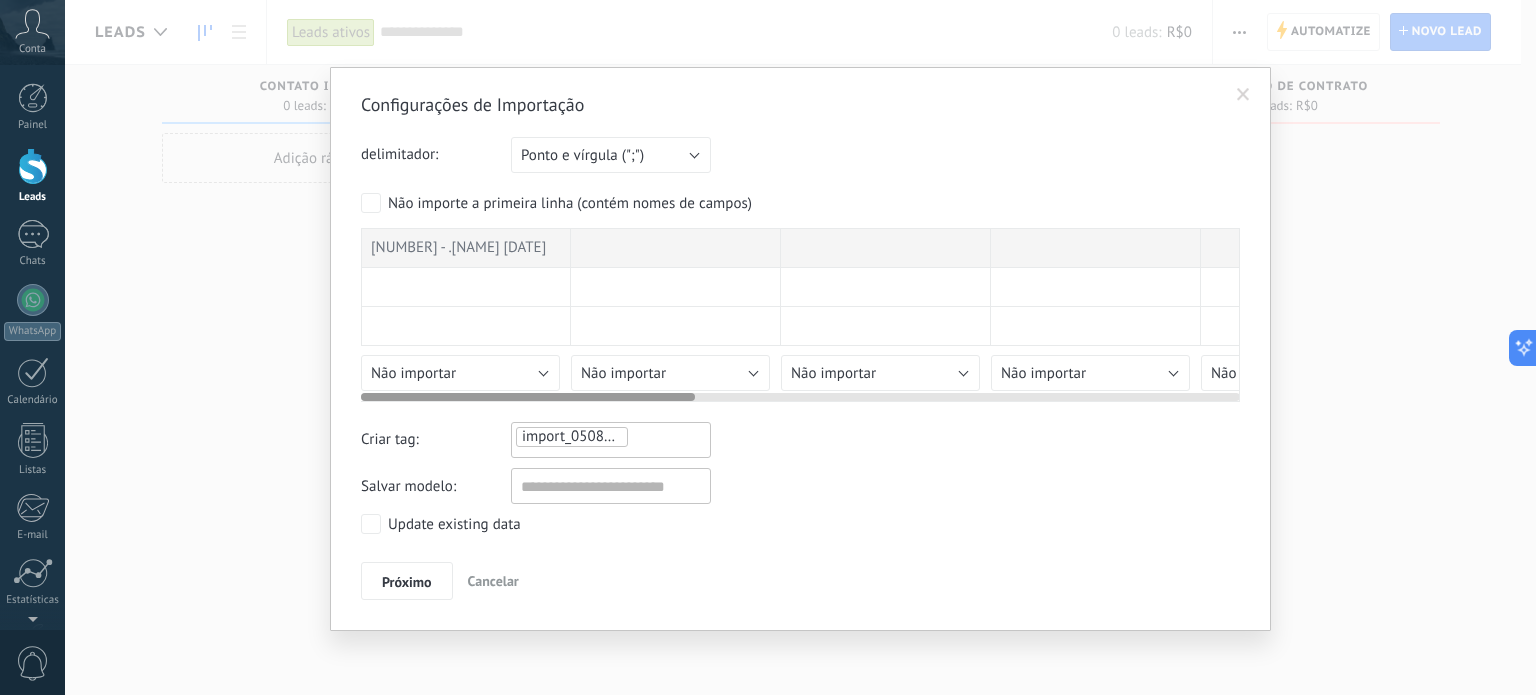 drag, startPoint x: 590, startPoint y: 393, endPoint x: 302, endPoint y: 391, distance: 288.00696 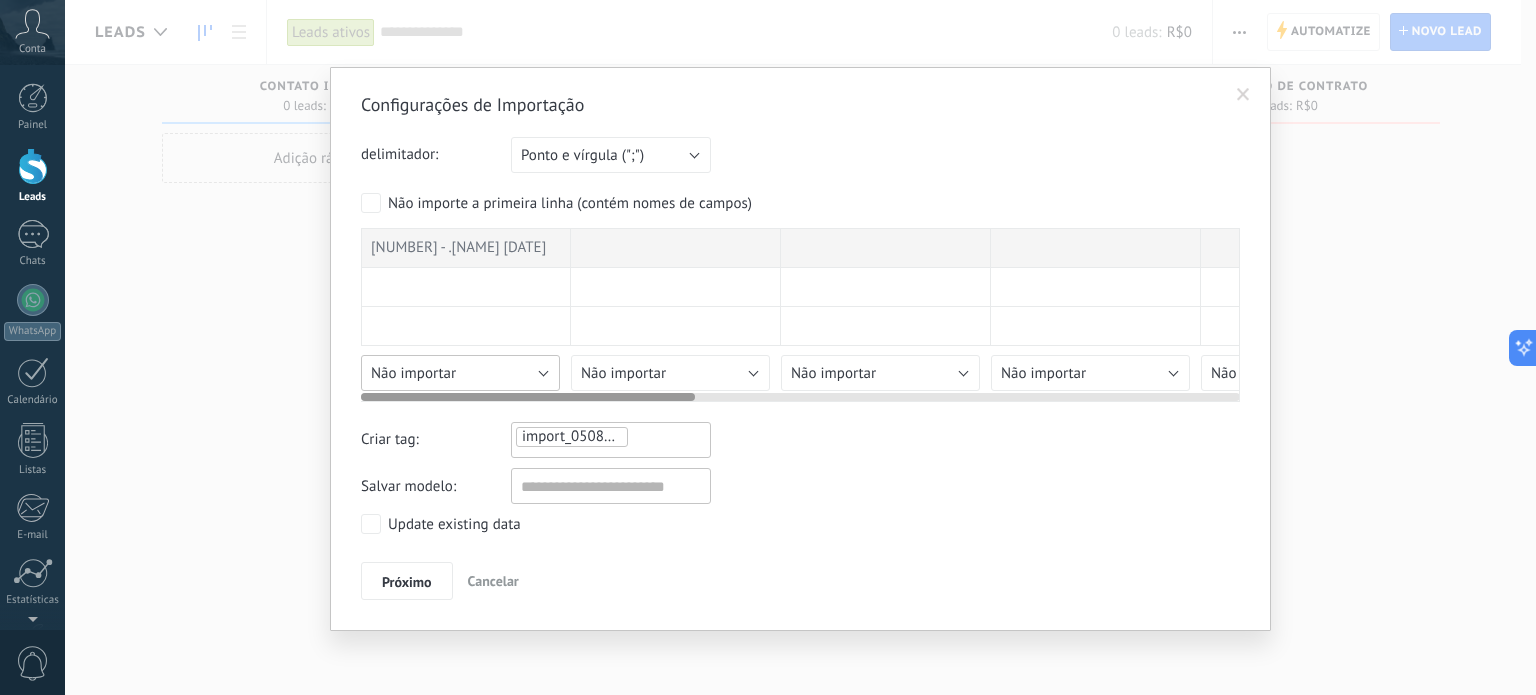 click on "Import Settings delimiter: Semicolon (";") Comma (",") Tab ("	") Semicolon (";") Your account has exceeded the custom field limit Do not import the first row (contains field names) [NUMBER] - .[NAME]  [DATE] Name Email Phone Type Category Purchase Date User Emission Gender City Birth Date Validation Date [FIRST] [LAST] [EMAIL] [PHONE] Comissarios Backstage [DATE] [TIME] Courtesy Members Female - [DATE] [TIME] [FIRST] [LAST] [EMAIL] [PHONE] Comissarios Backstage [DATE] [TIME] [FIRST] [LAST] Female - [DATE] [TIME] [FIRST] [LAST] [EMAIL] [PHONE] Comissarios Area VIP [DATE] [TIME] [LAST] [LAST] Female - [DATE] [TIME] [FIRST] [LAST] [EMAIL] [PHONE] Comissarios Backstage [DATE] [TIME] [FIRST] [LAST] Female - [DATE] [TIME] [PHONE] Backstage" at bounding box center [800, 346] 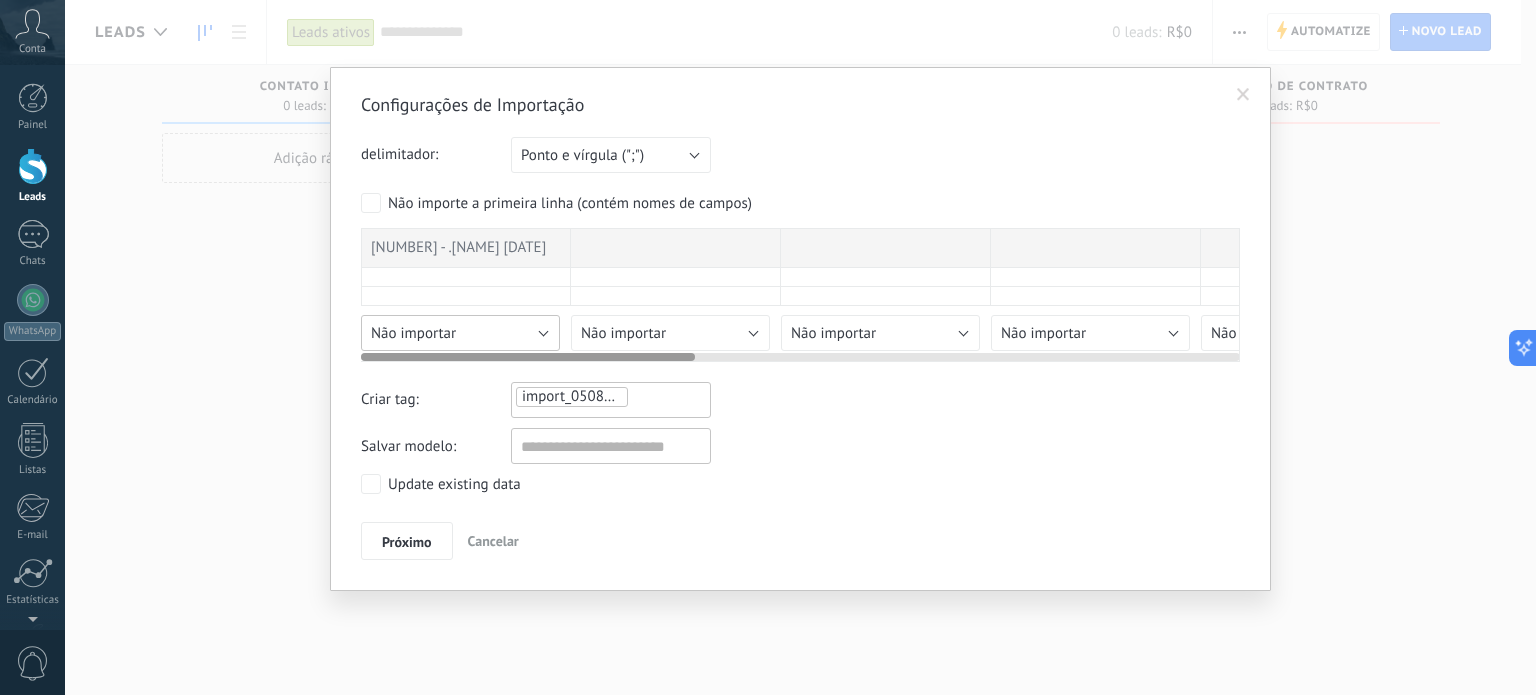 click on "Import Settings delimiter: Semicolon (";") Comma (",") Tab ("	") Semicolon (";") Your account has exceeded the custom field limit Do not import the first row (contains field names) [NUMBER] - .[NAME]  [DATE] Name Email Phone Type Category Purchase Date User Emission Gender City Birth Date Validation Date [FIRST] [LAST] [EMAIL] [PHONE] Comissarios Backstage [DATE] [TIME] Courtesy Members Female - [DATE] [TIME] [FIRST] [LAST] [EMAIL] [PHONE] Comissarios Backstage [DATE] [TIME] [FIRST] [LAST] Female - [DATE] [TIME] [FIRST] [LAST] [EMAIL] [PHONE] Comissarios Area VIP [DATE] [TIME] [LAST] [LAST] Female - [DATE] [TIME] [FIRST] [LAST] [EMAIL] [PHONE] Comissarios Backstage [DATE] [TIME] [FIRST] [LAST] Female - [DATE] [TIME] [PHONE] Backstage" at bounding box center [800, 326] 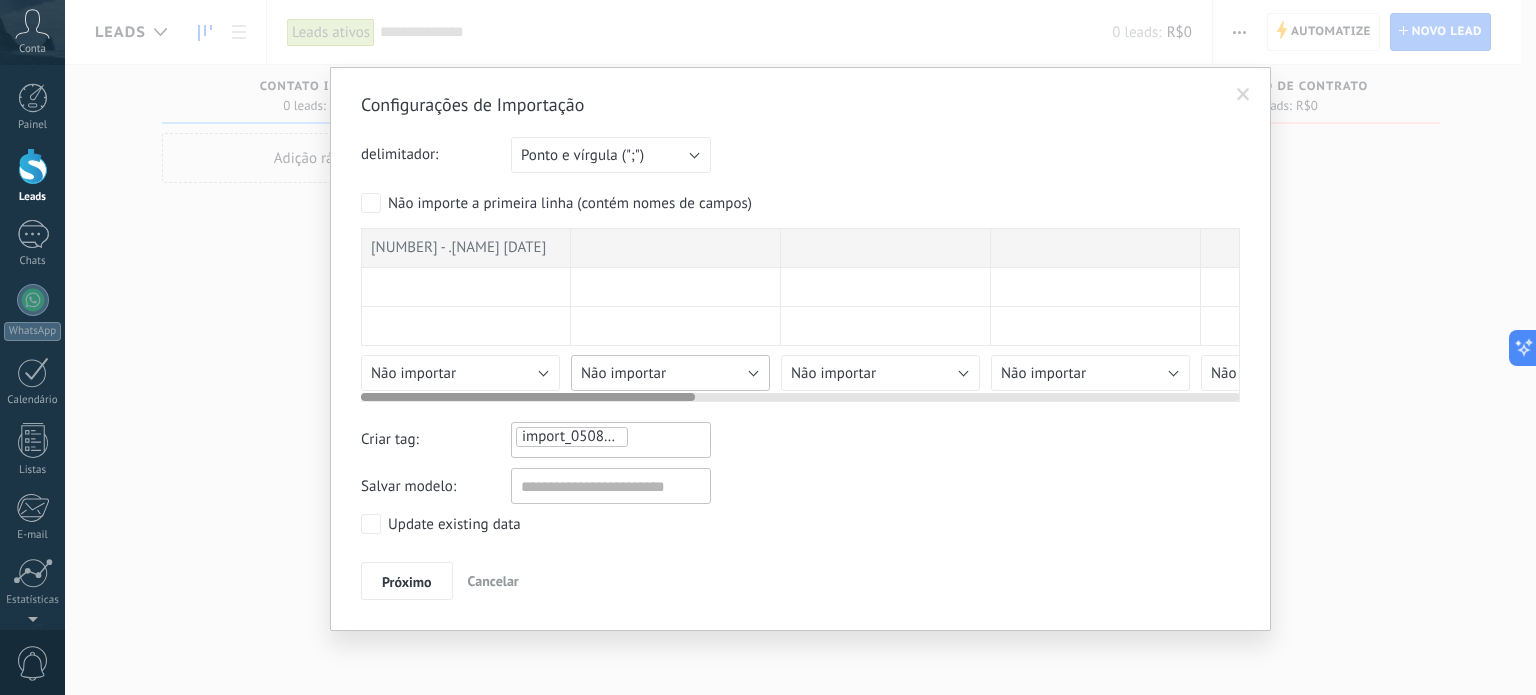 click on "Não importar" at bounding box center [623, 373] 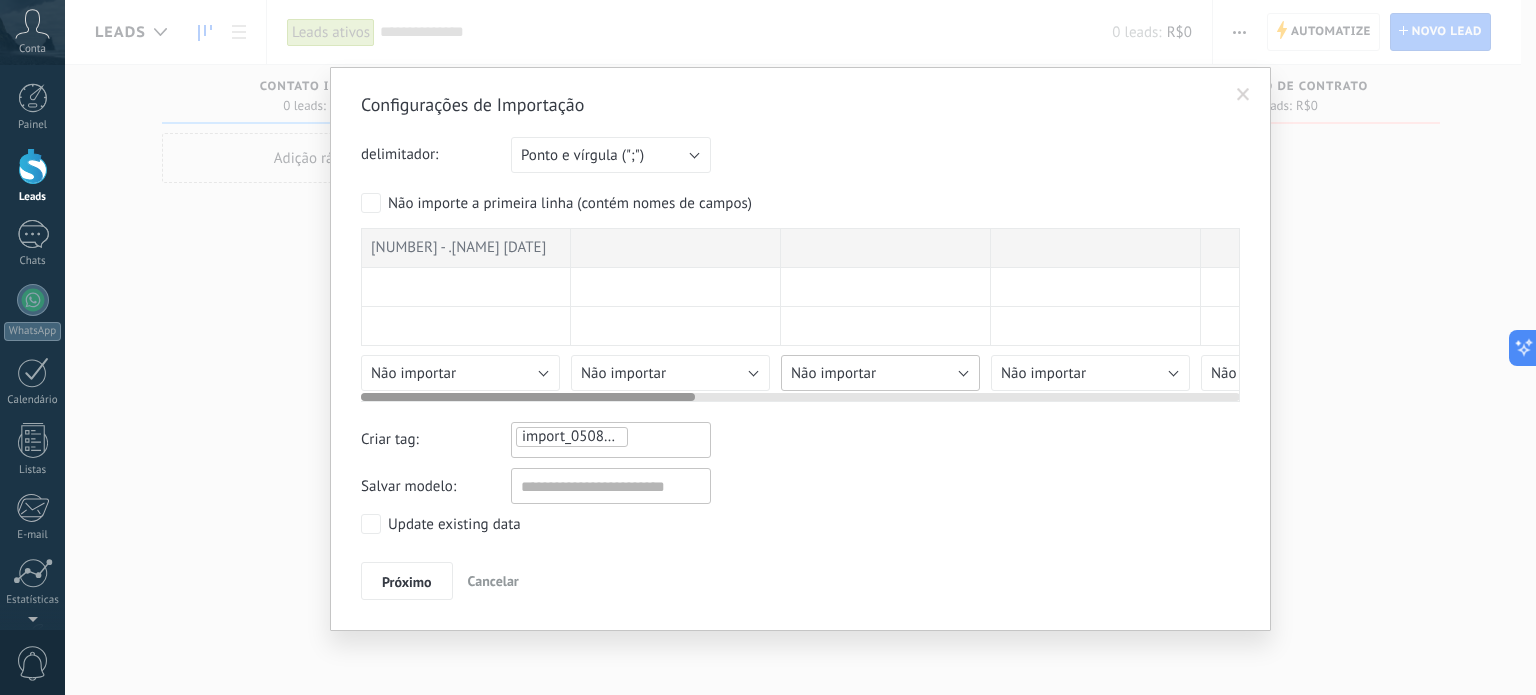 click on "Não importar" at bounding box center [833, 373] 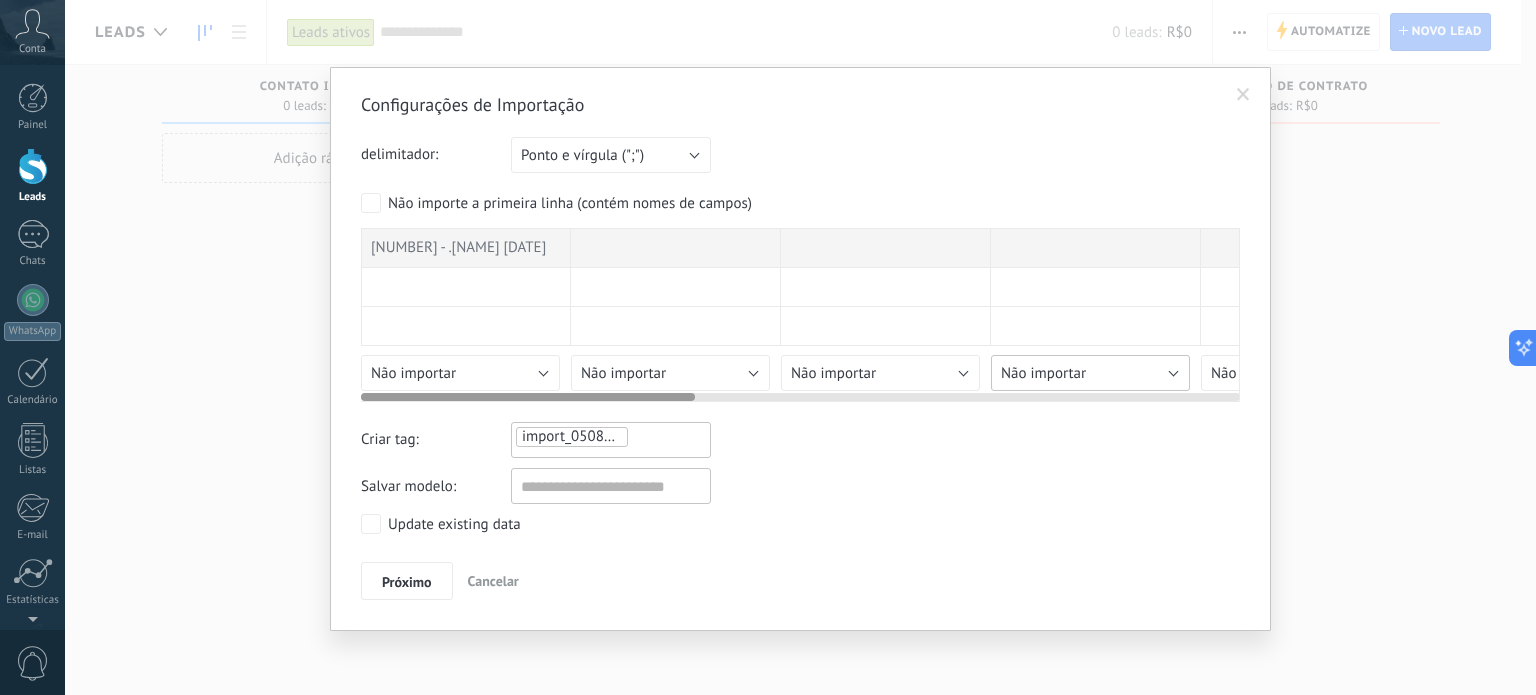 click on "[NUMBER] - .[NAME]  [DATE] Name Email Phone Type Category Purchase Date User Emission Gender City Birth Date Validation Date [FIRST] [LAST] [EMAIL] [PHONE] Comissarios Backstage [DATE] [TIME] Courtesy Members Female - [DATE] [TIME] [FIRST] [LAST] [EMAIL] [PHONE] Comissarios Backstage [DATE] [TIME] [FIRST] [LAST] Female - [DATE] [TIME] [FIRST] [LAST] [EMAIL] [PHONE] Comissarios Area VIP [DATE] [TIME] [LAST] [LAST] Female - [DATE] [TIME] [FIRST] [LAST] [EMAIL] [PHONE] Comissarios Backstage [DATE] [TIME] [FIRST] [LAST] Female - [DATE] [TIME] [PHONE] Backstage" at bounding box center [800, 315] 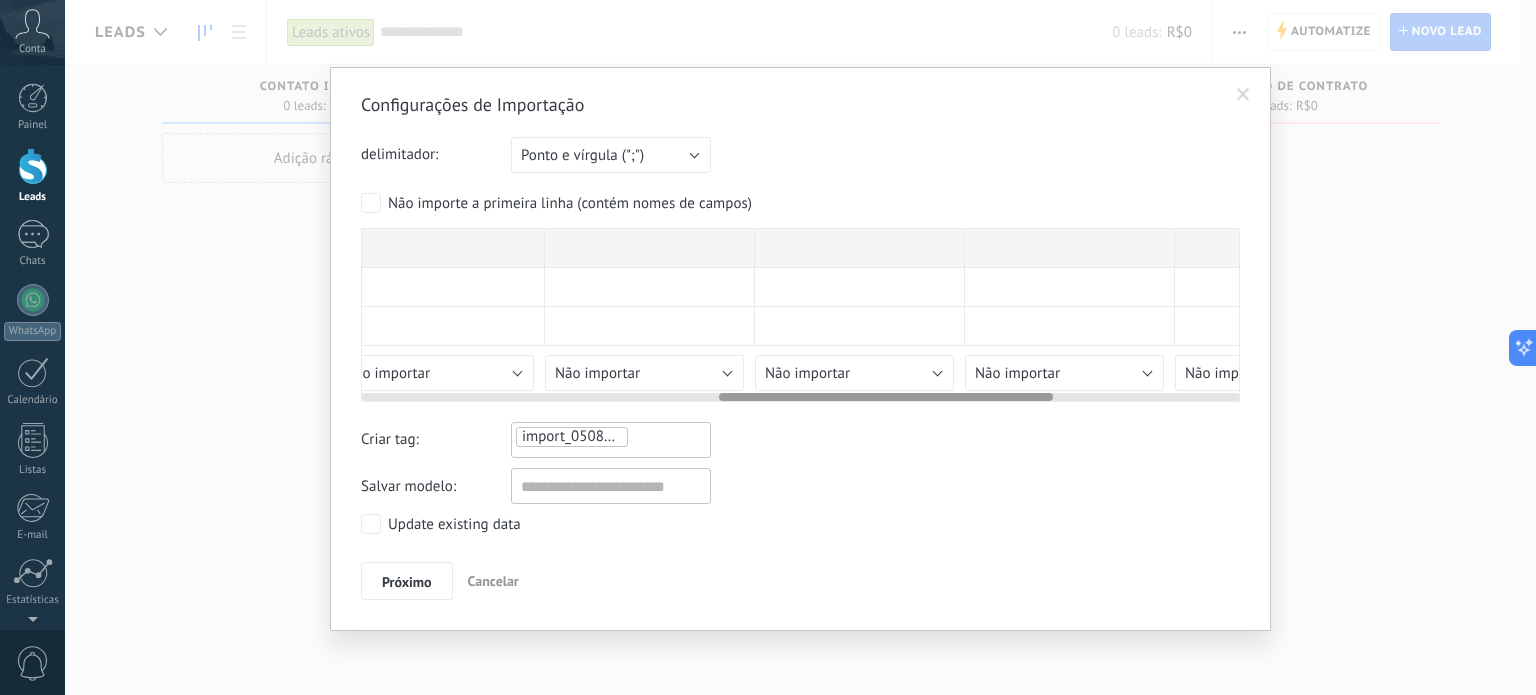 scroll, scrollTop: 0, scrollLeft: 0, axis: both 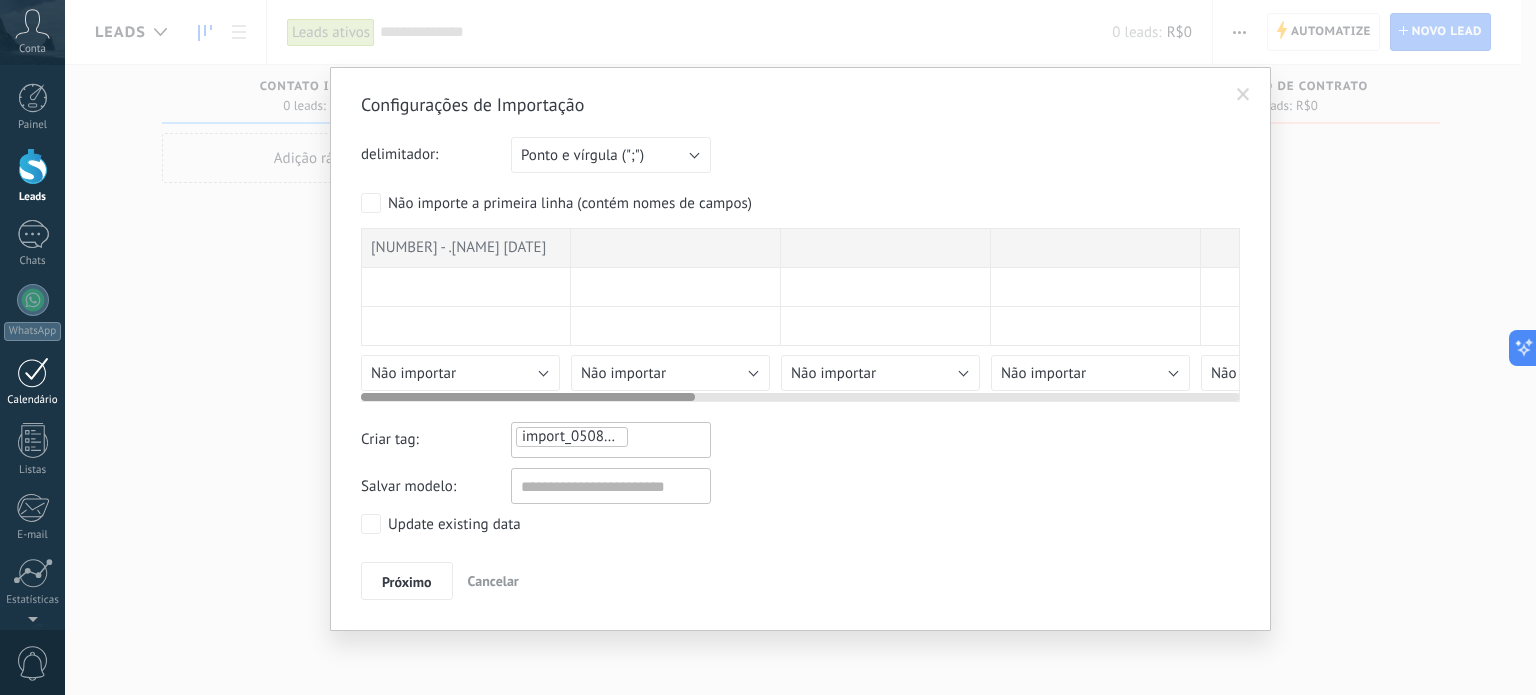 drag, startPoint x: 599, startPoint y: 395, endPoint x: 59, endPoint y: 387, distance: 540.05927 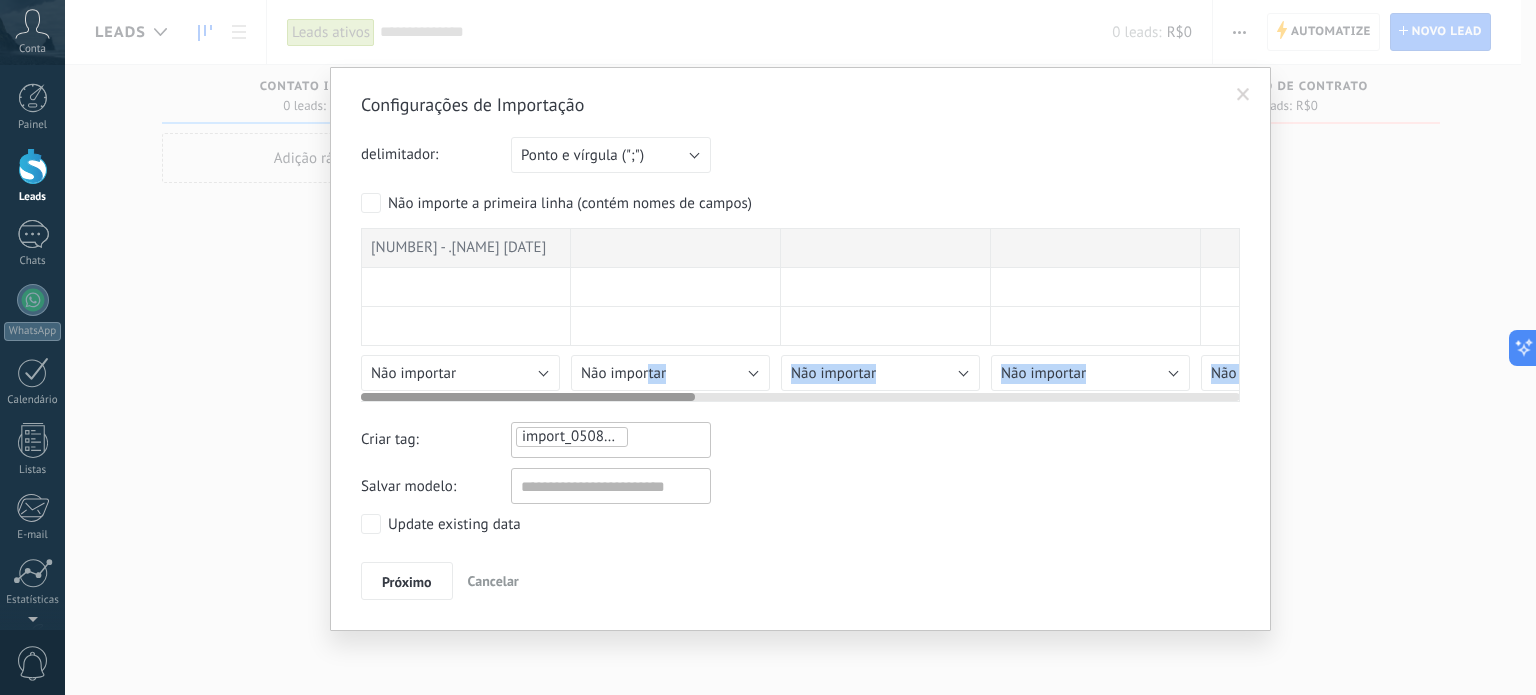 drag, startPoint x: 560, startPoint y: 388, endPoint x: 647, endPoint y: 375, distance: 87.965904 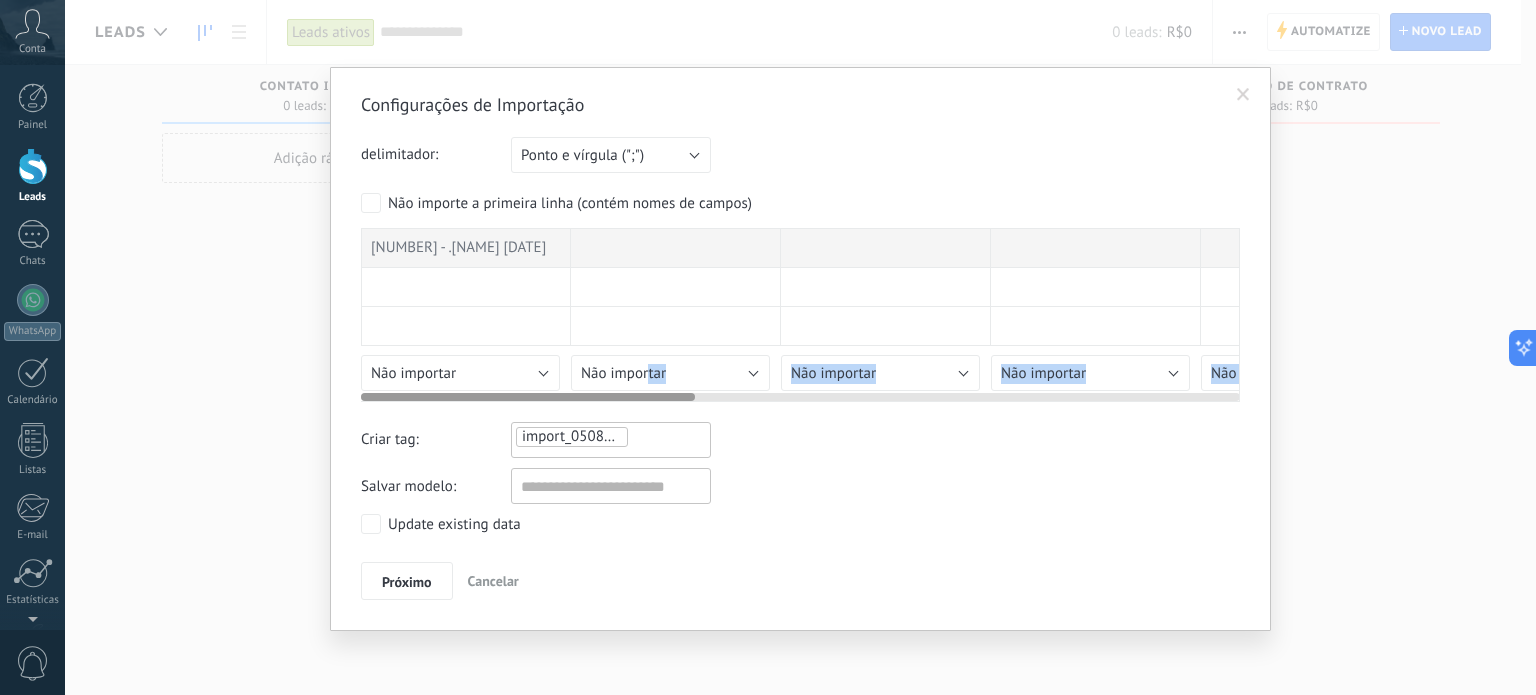 click on "[NUMBER] - .[NAME]  [DATE] Name Email Phone Type Category Purchase Date User Emission Gender City Birth Date Validation Date [FIRST] [LAST] [EMAIL] [PHONE] Comissarios Backstage [DATE] [TIME] Courtesy Members Female - [DATE] [TIME] [FIRST] [LAST] [EMAIL] [PHONE] Comissarios Backstage [DATE] [TIME] [FIRST] [LAST] Female - [DATE] [TIME] [FIRST] [LAST] [EMAIL] [PHONE] Comissarios Area VIP [DATE] [TIME] [LAST] [LAST] Female - [DATE] [TIME] [FIRST] [LAST] [EMAIL] [PHONE] Comissarios Backstage [DATE] [TIME] [FIRST] [LAST] Female - [DATE] [TIME] [PHONE] Backstage" at bounding box center (800, 315) 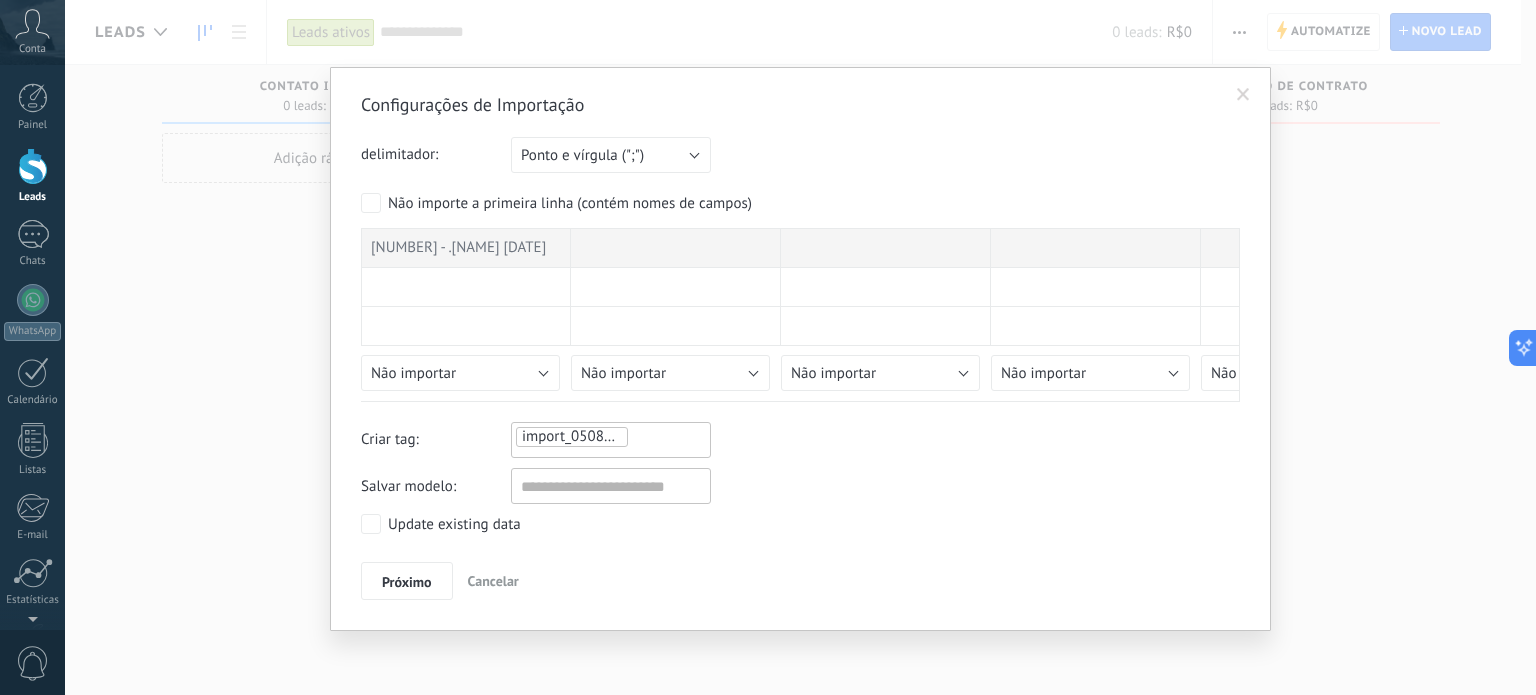 click on "Criar tag: importar_05082025_1131" at bounding box center [800, 440] 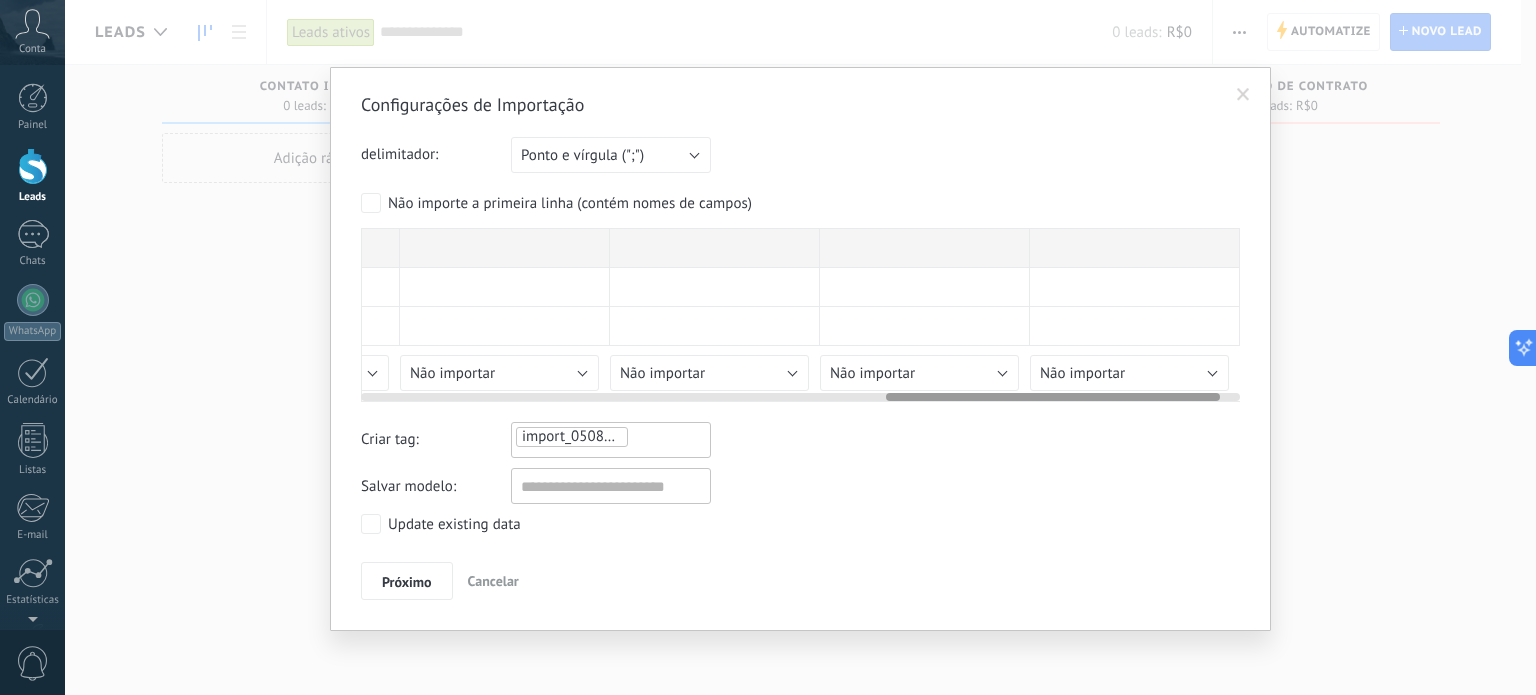 scroll, scrollTop: 0, scrollLeft: 0, axis: both 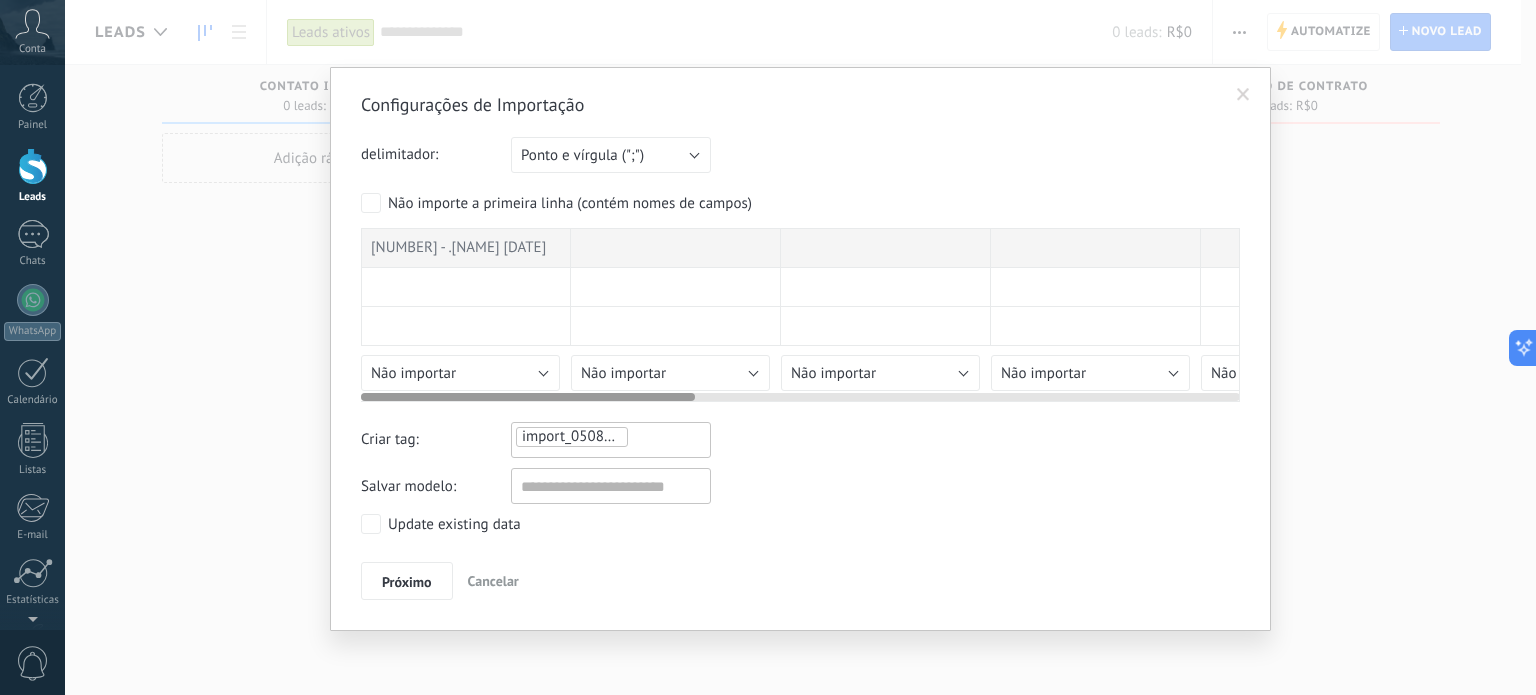 drag, startPoint x: 665, startPoint y: 392, endPoint x: 165, endPoint y: 344, distance: 502.2987 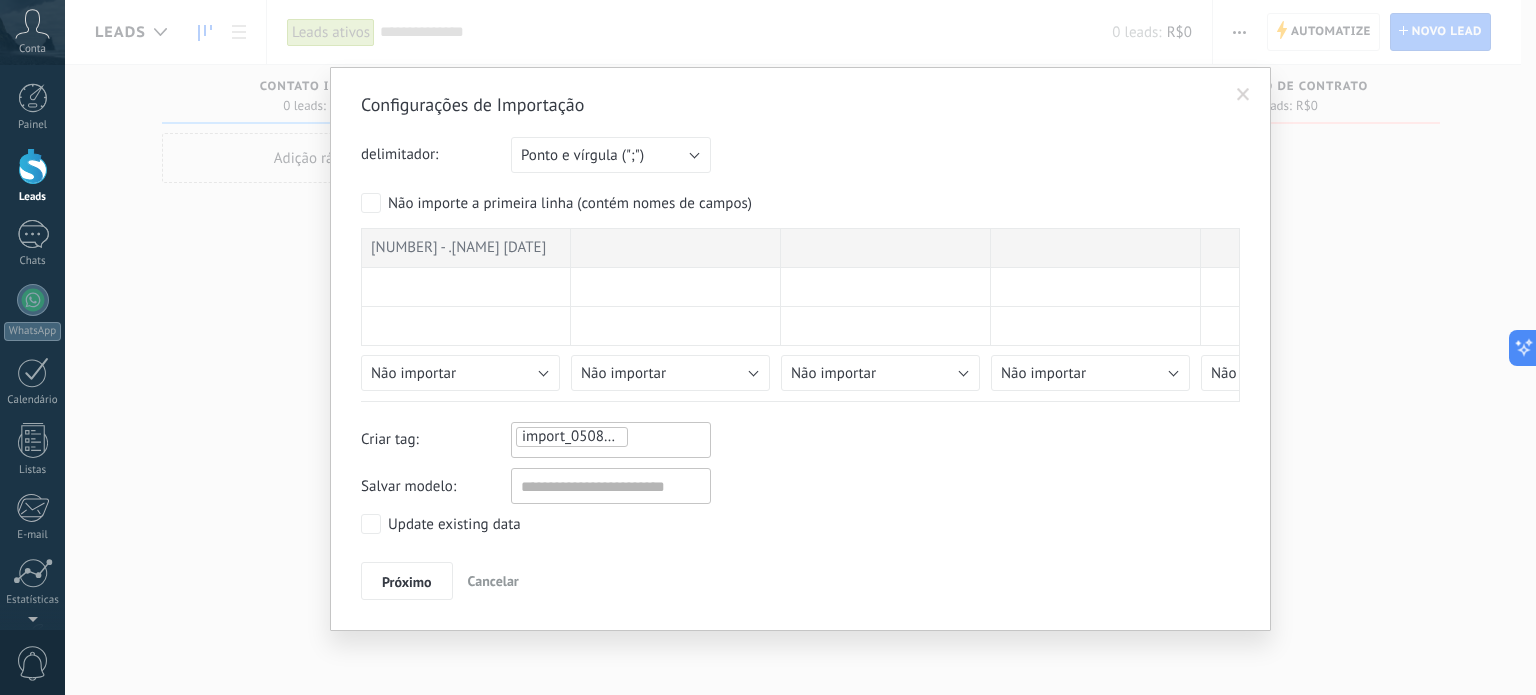 click at bounding box center (1243, 95) 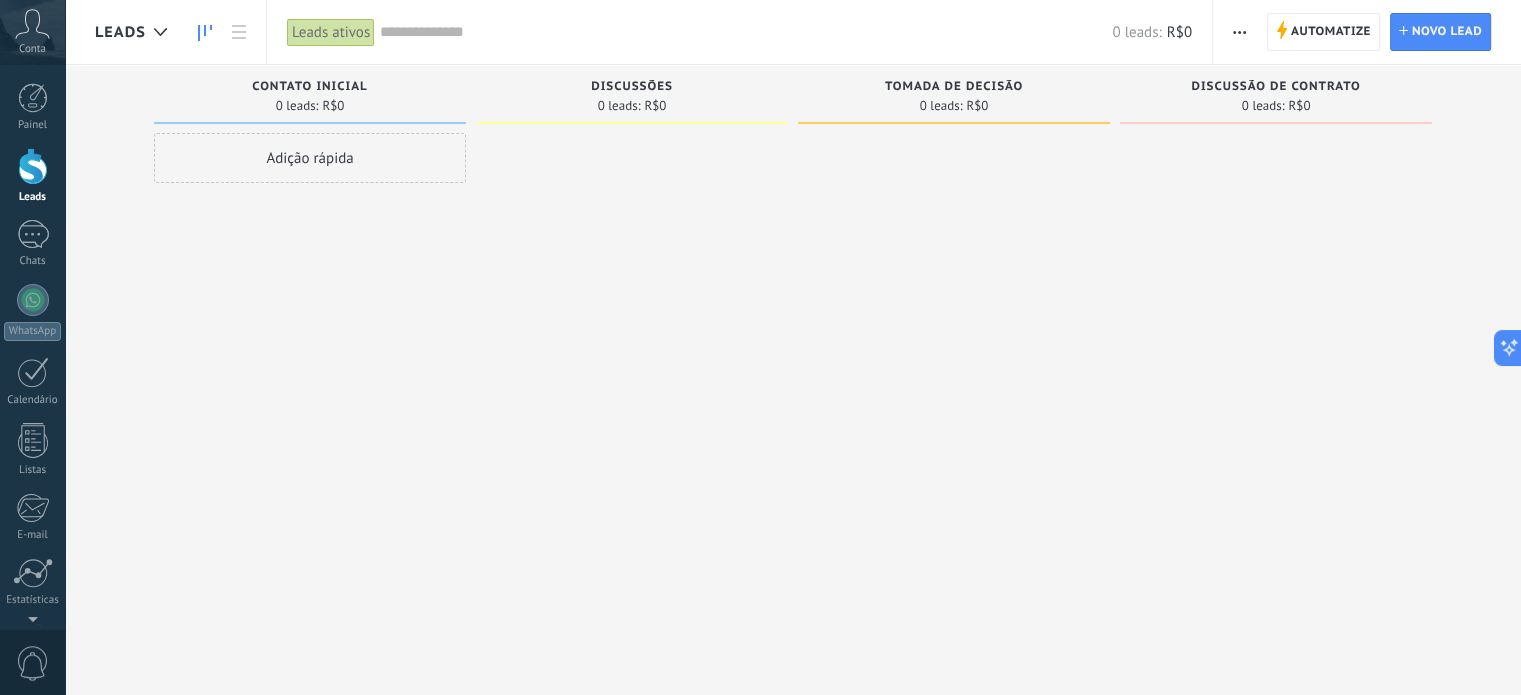 click 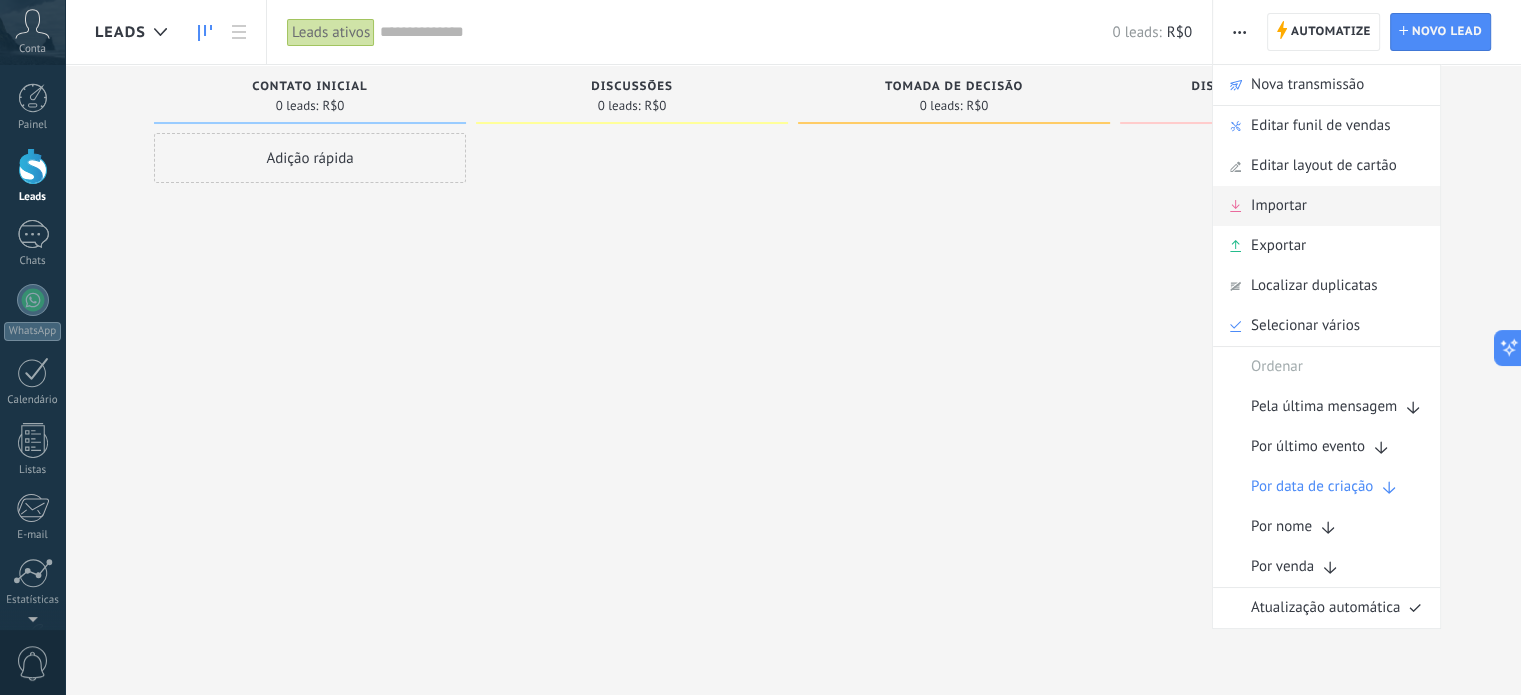 click on "Importar" at bounding box center [1326, 206] 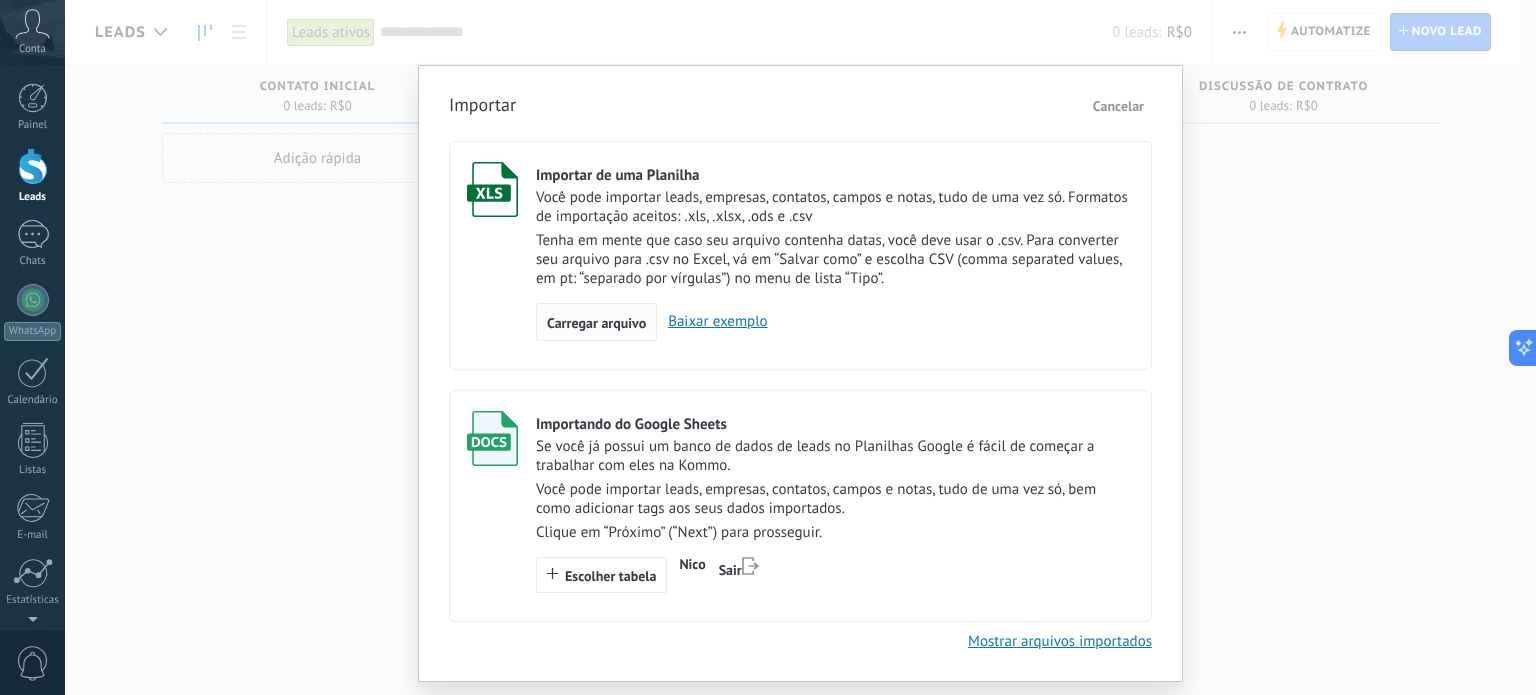 click on "Carregar arquivo" at bounding box center (596, 323) 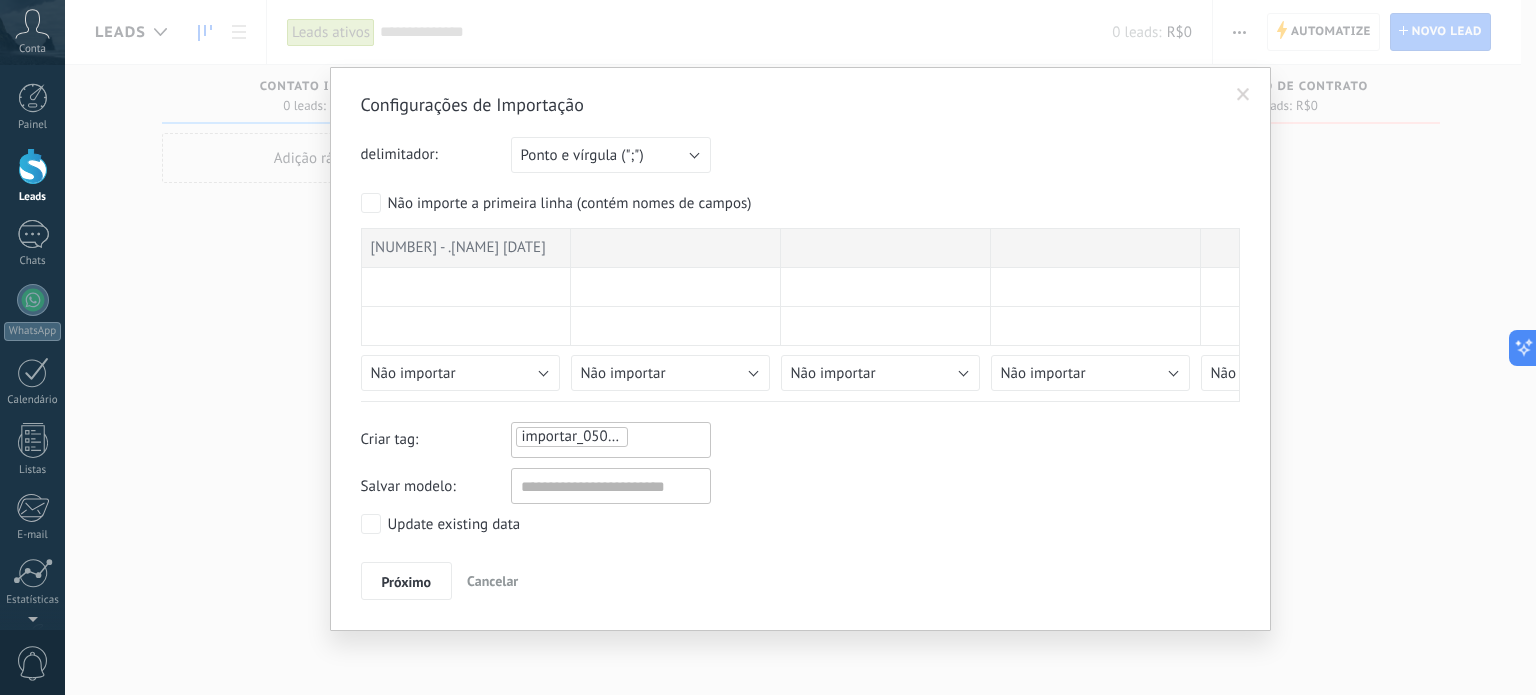 click at bounding box center (1243, 95) 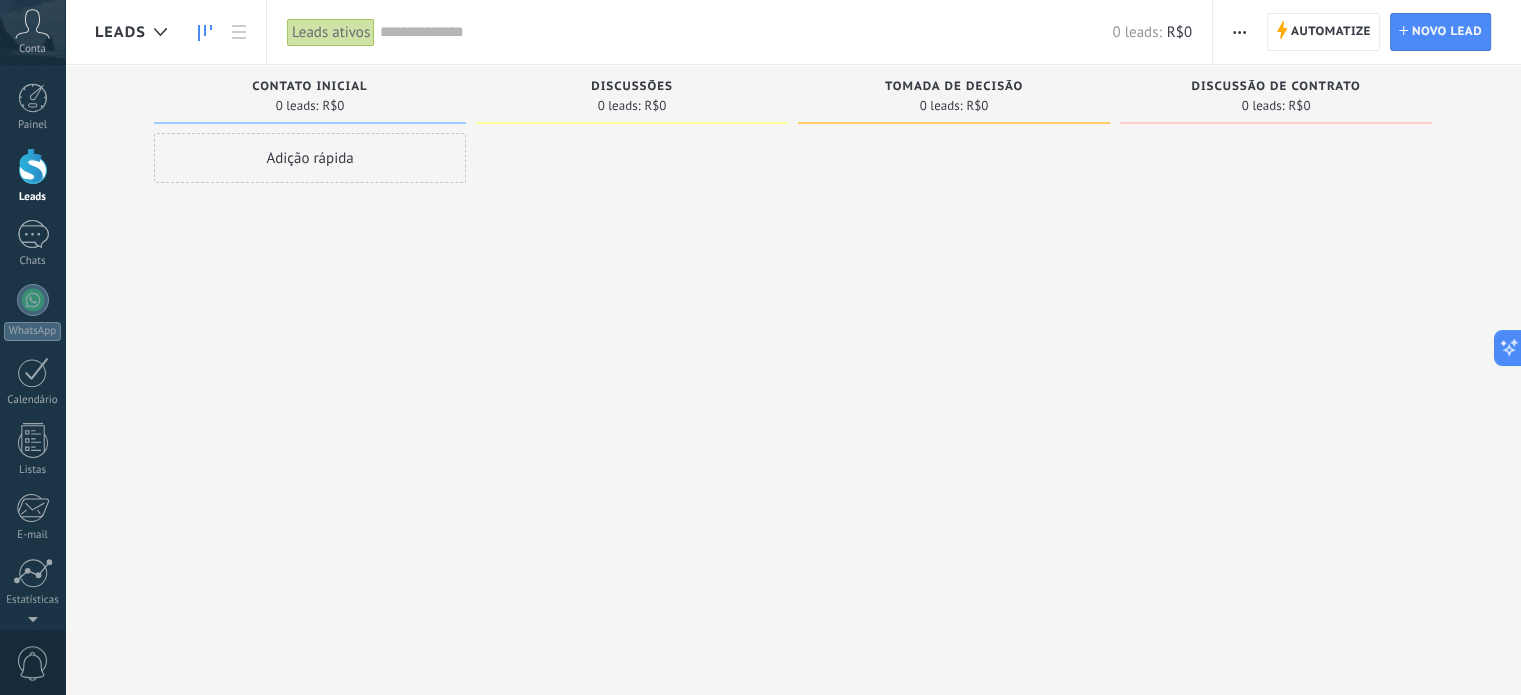 click at bounding box center (1239, 32) 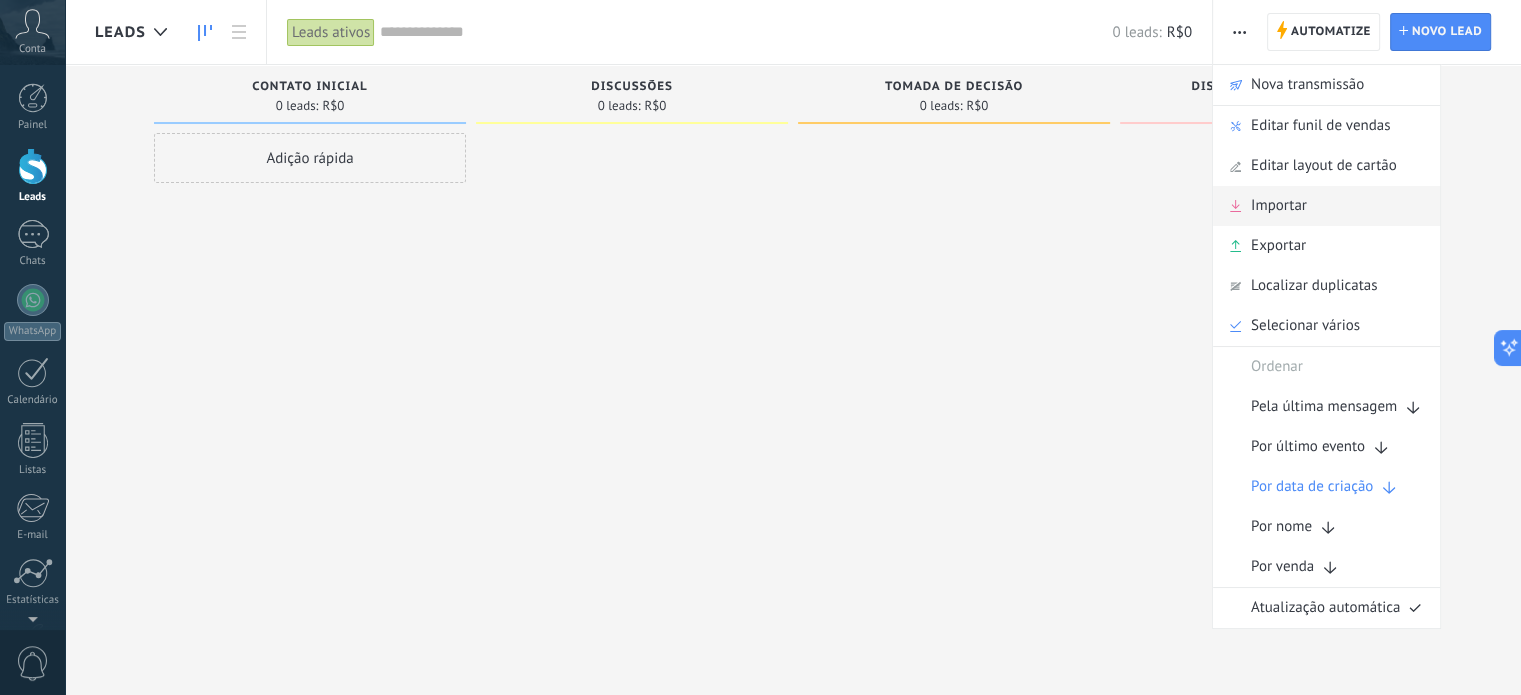 click on "Importar" at bounding box center [1326, 206] 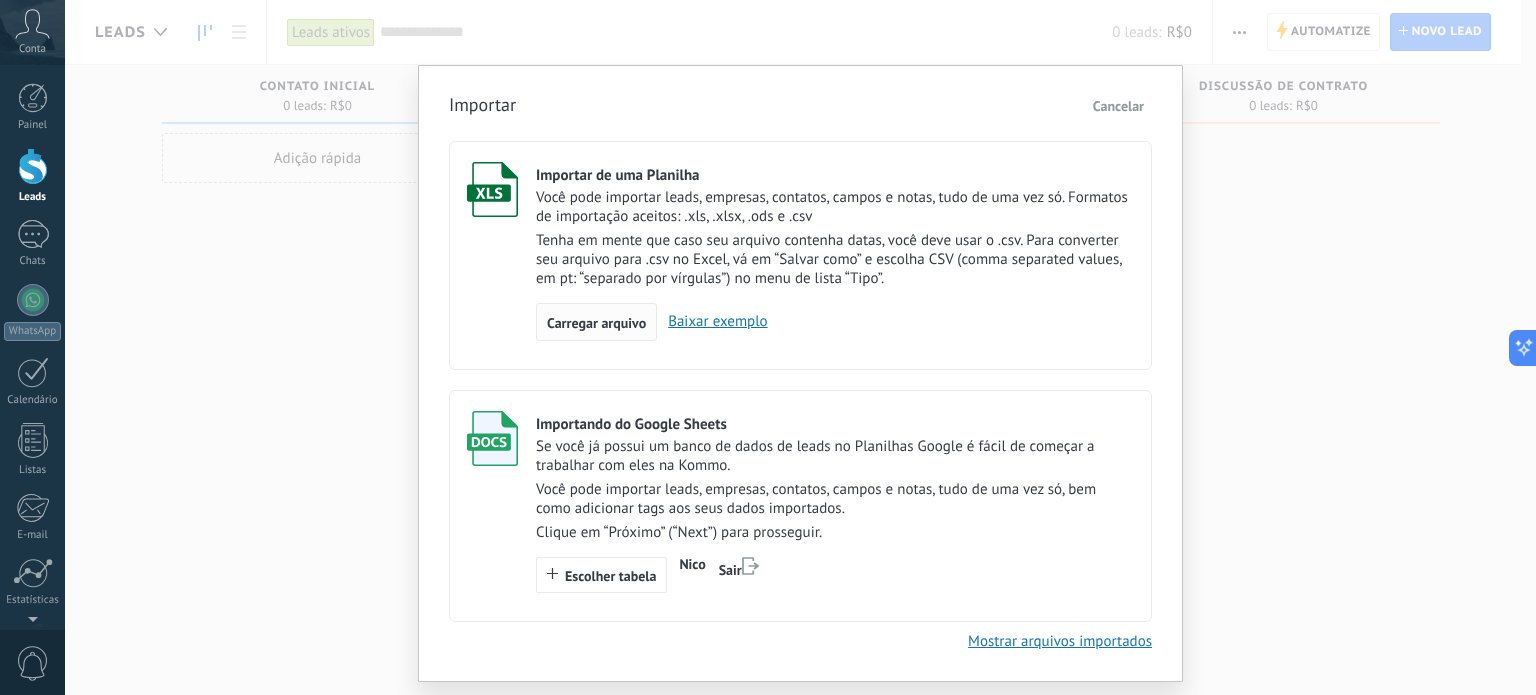 click on "Carregar arquivo" at bounding box center [596, 323] 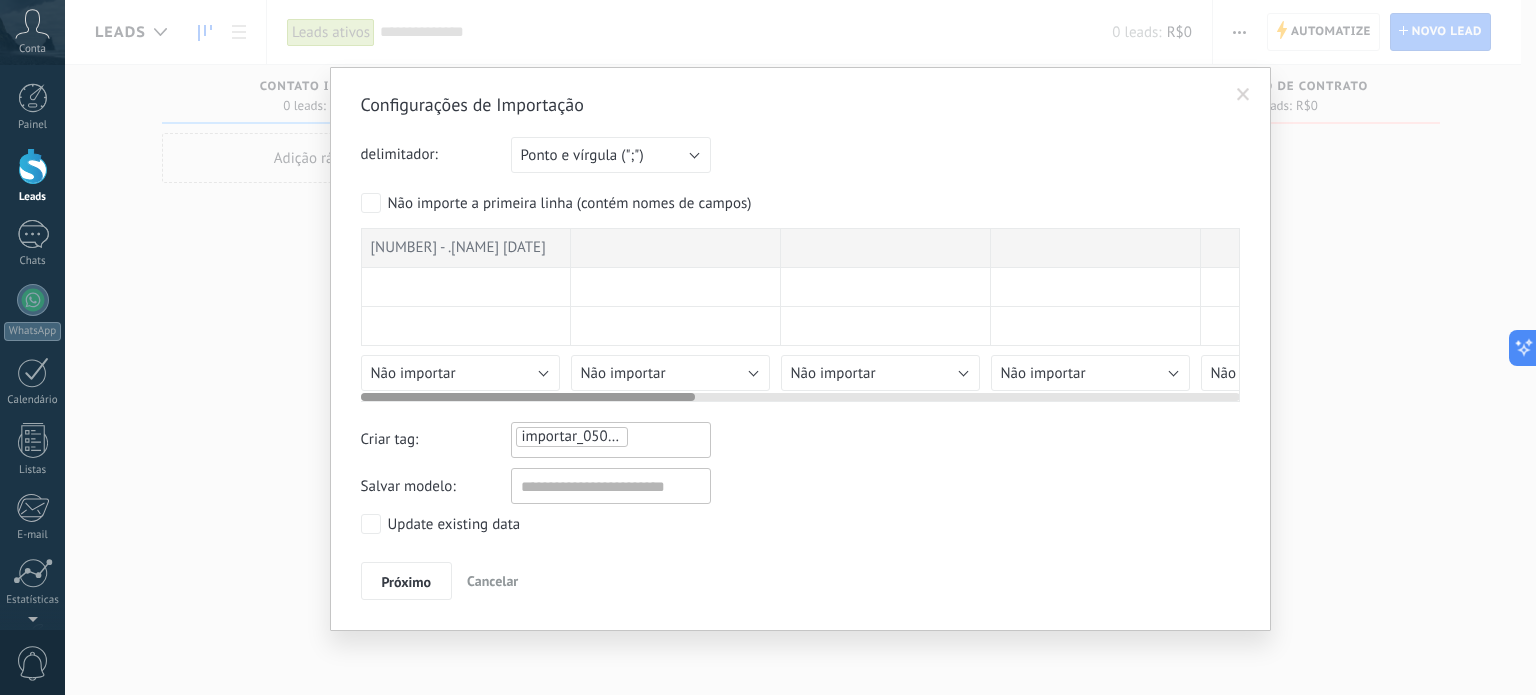 drag, startPoint x: 611, startPoint y: 386, endPoint x: 948, endPoint y: 383, distance: 337.01337 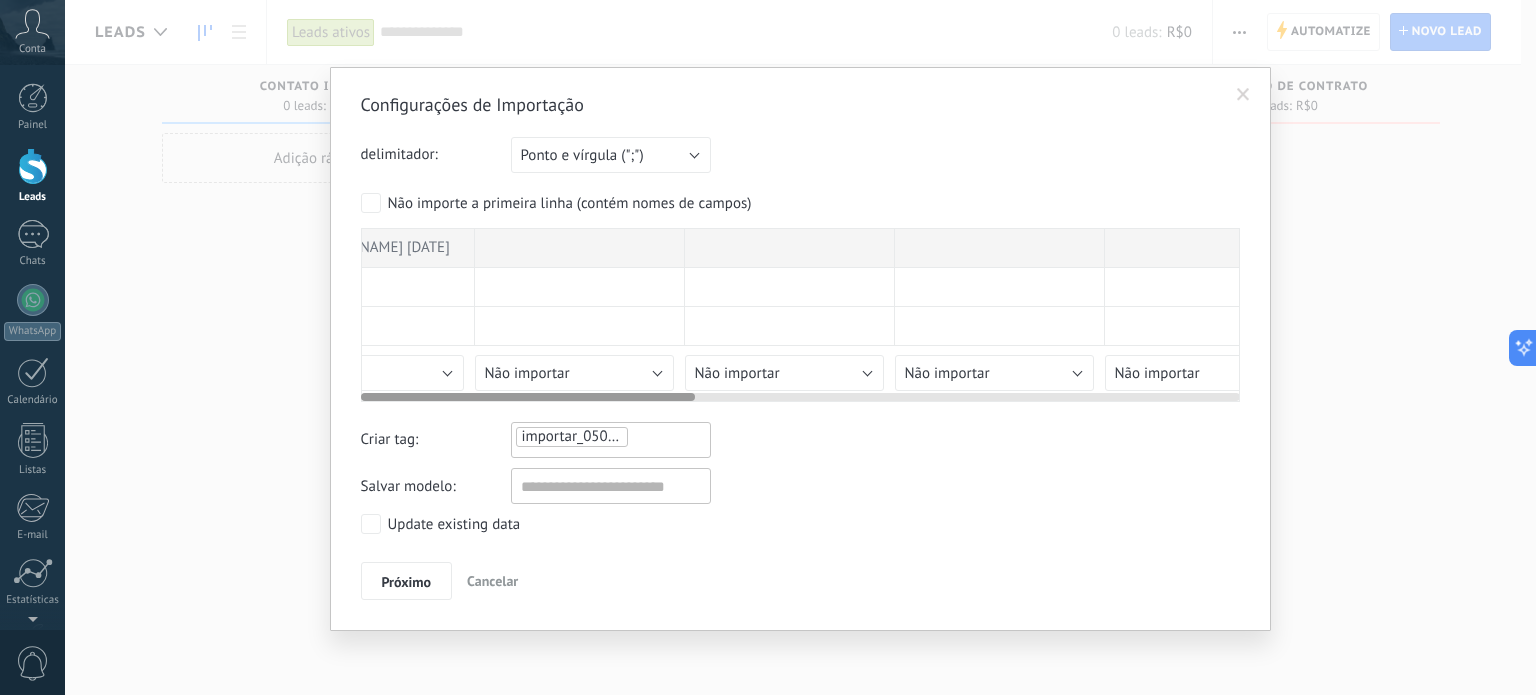 scroll, scrollTop: 0, scrollLeft: 0, axis: both 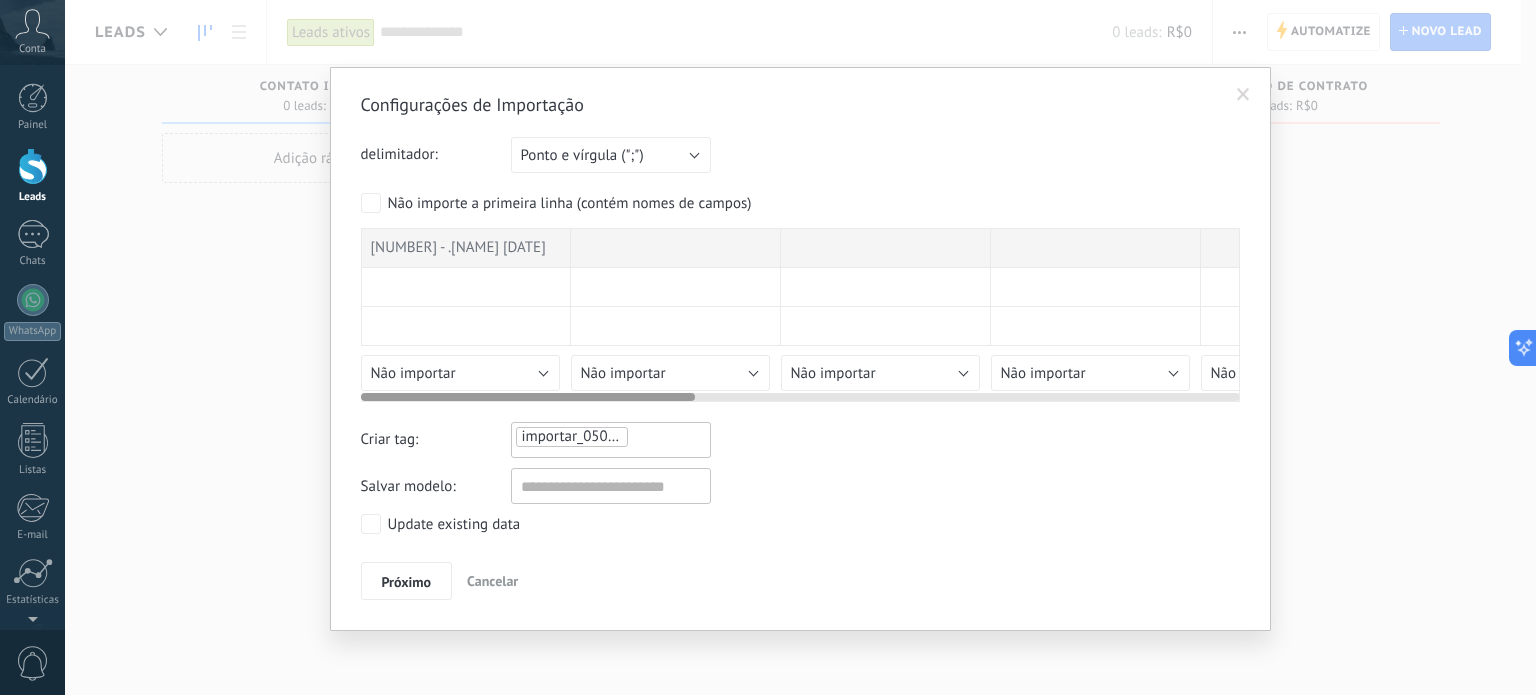 drag, startPoint x: 678, startPoint y: 395, endPoint x: 459, endPoint y: 385, distance: 219.2282 